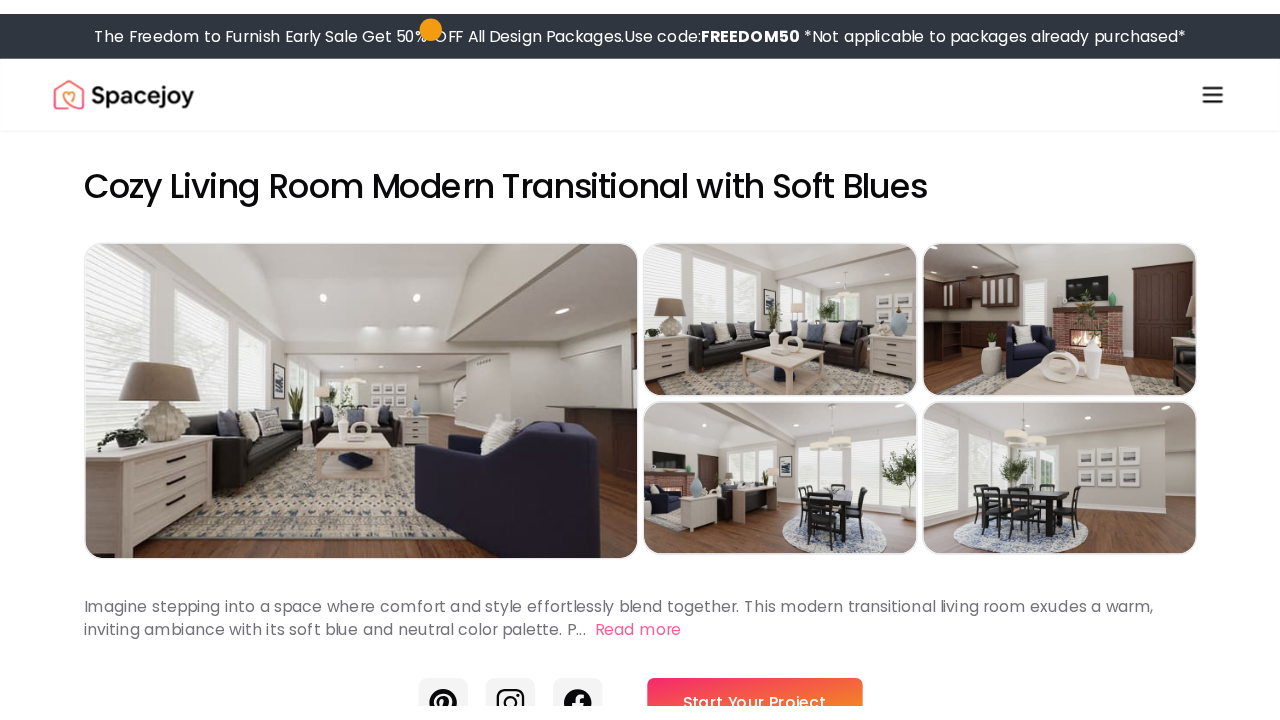 scroll, scrollTop: 0, scrollLeft: 0, axis: both 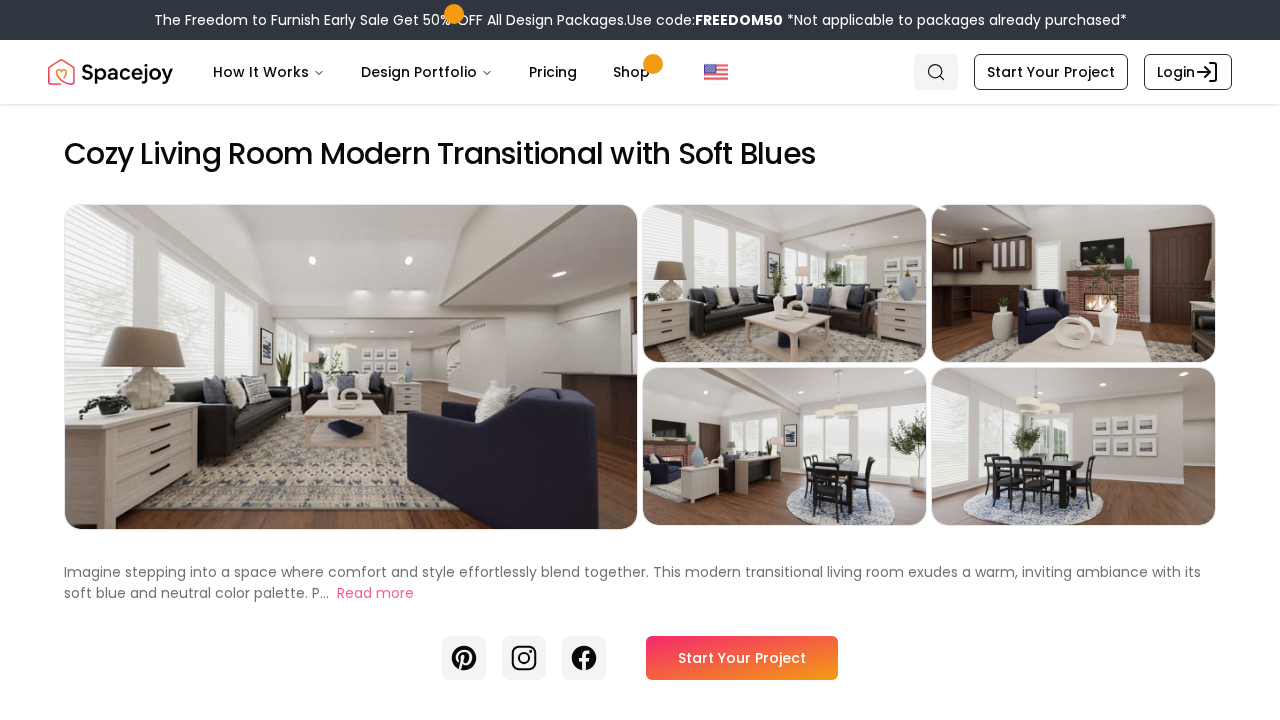 click 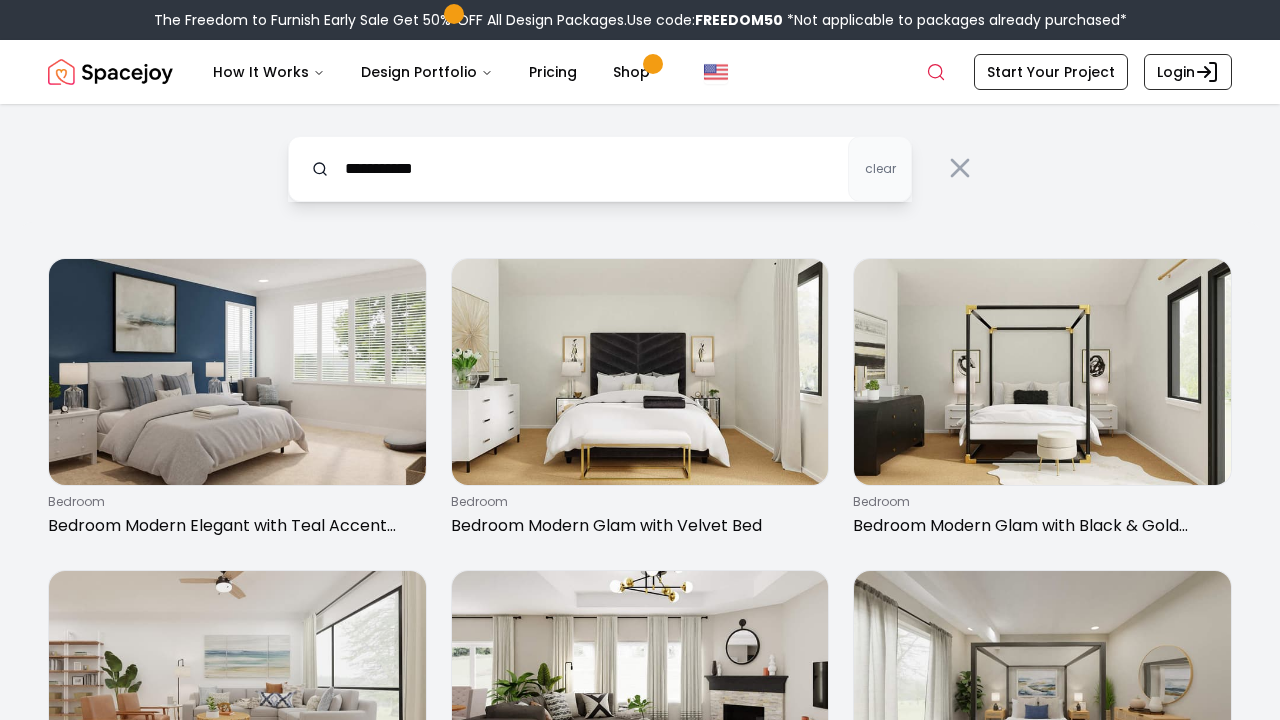 type on "**********" 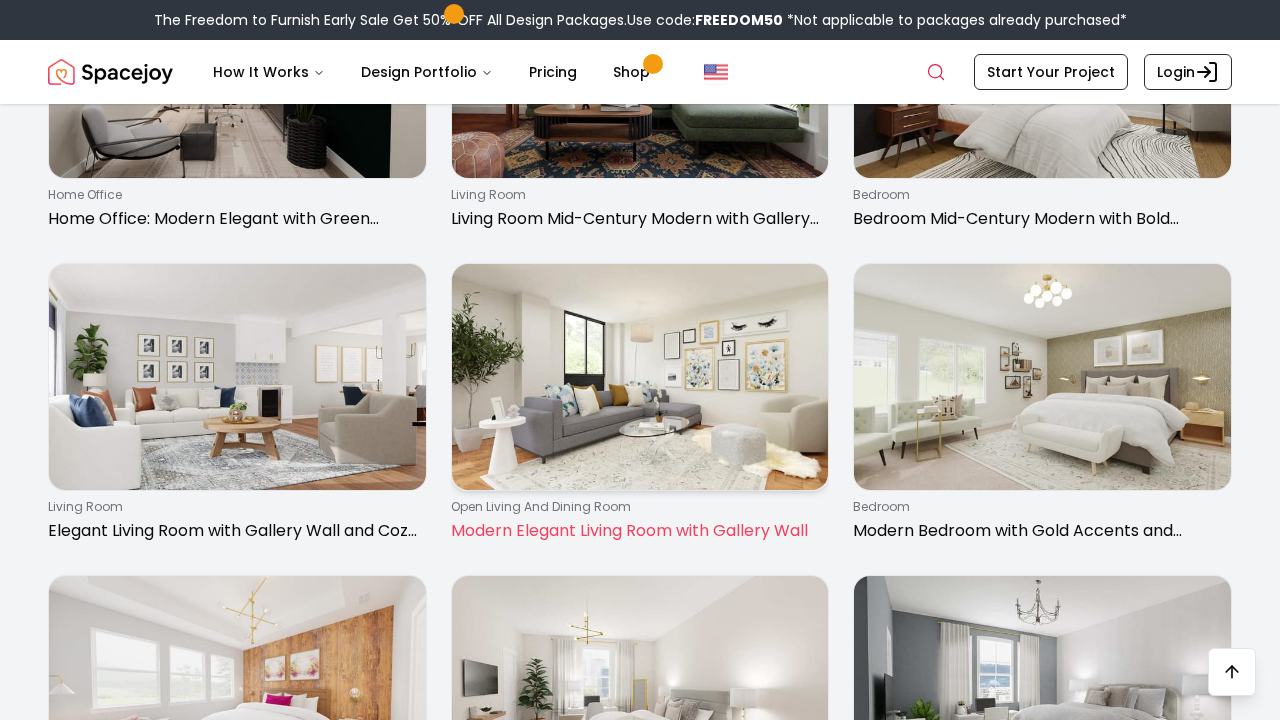 scroll, scrollTop: 1505, scrollLeft: 0, axis: vertical 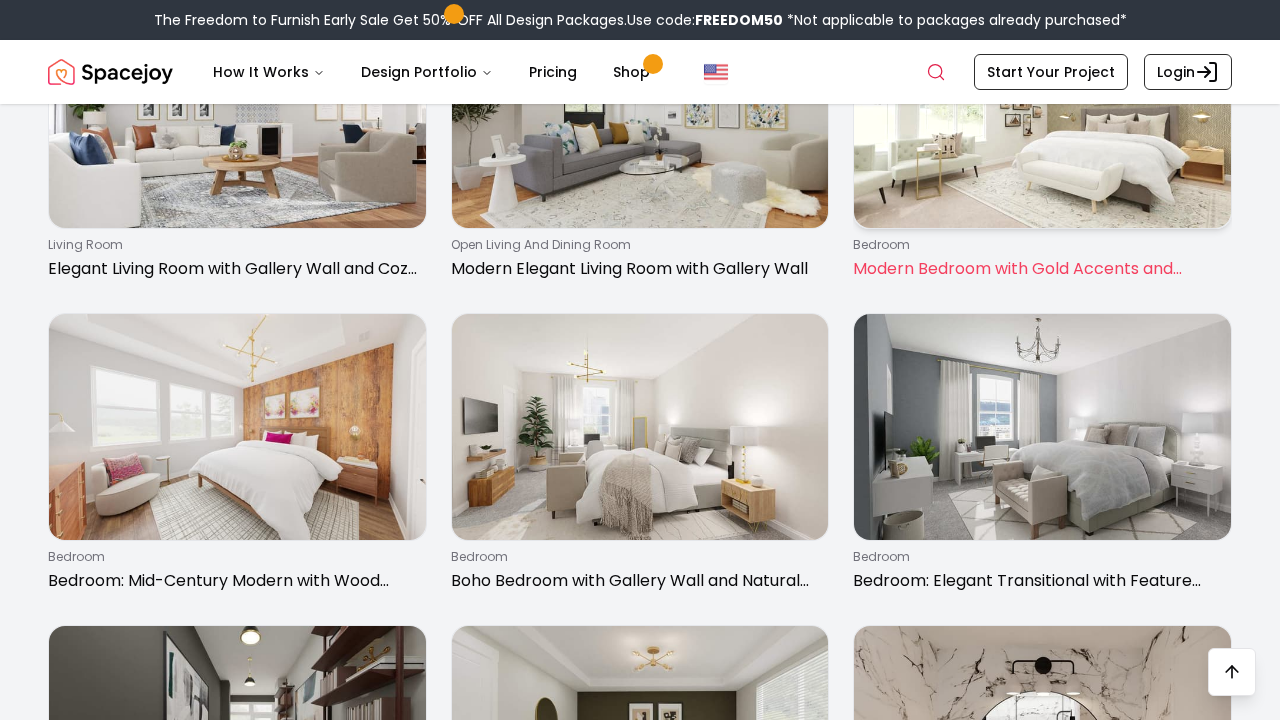 click on "Modern Bedroom with Gold Accents and Patterned Wall" at bounding box center [1038, 269] 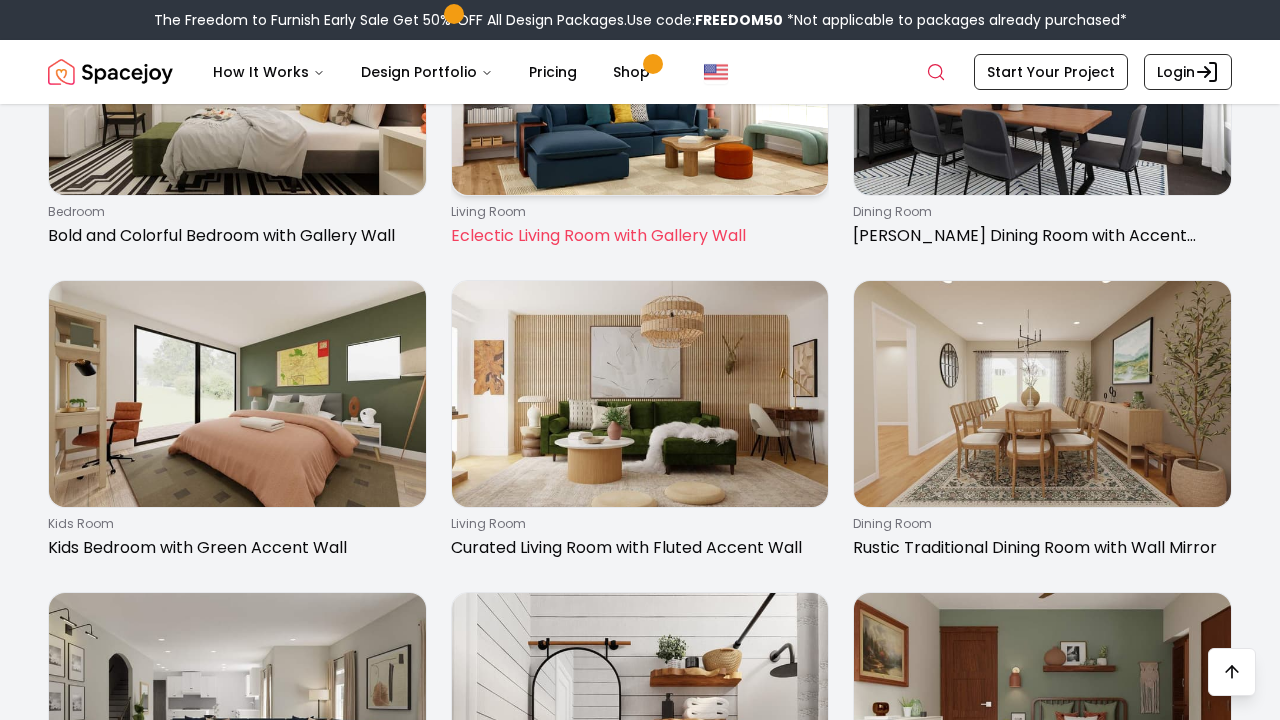 scroll, scrollTop: 2478, scrollLeft: 0, axis: vertical 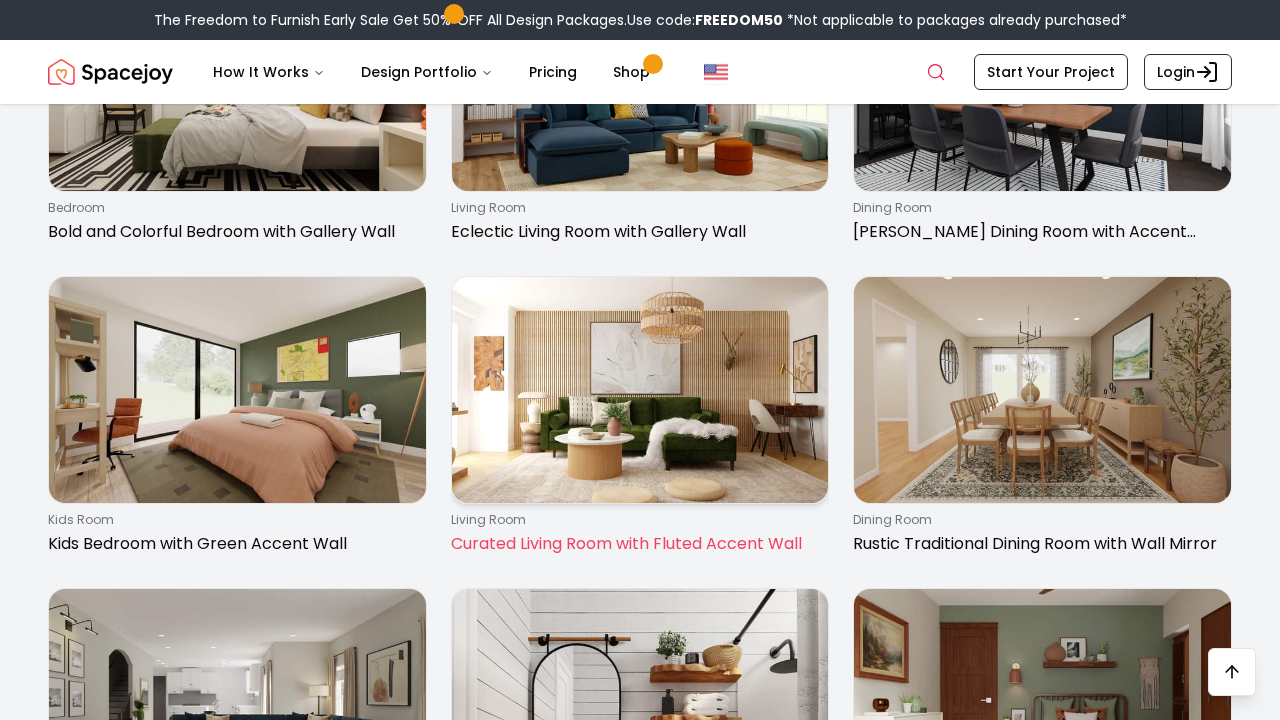 click at bounding box center [640, 390] 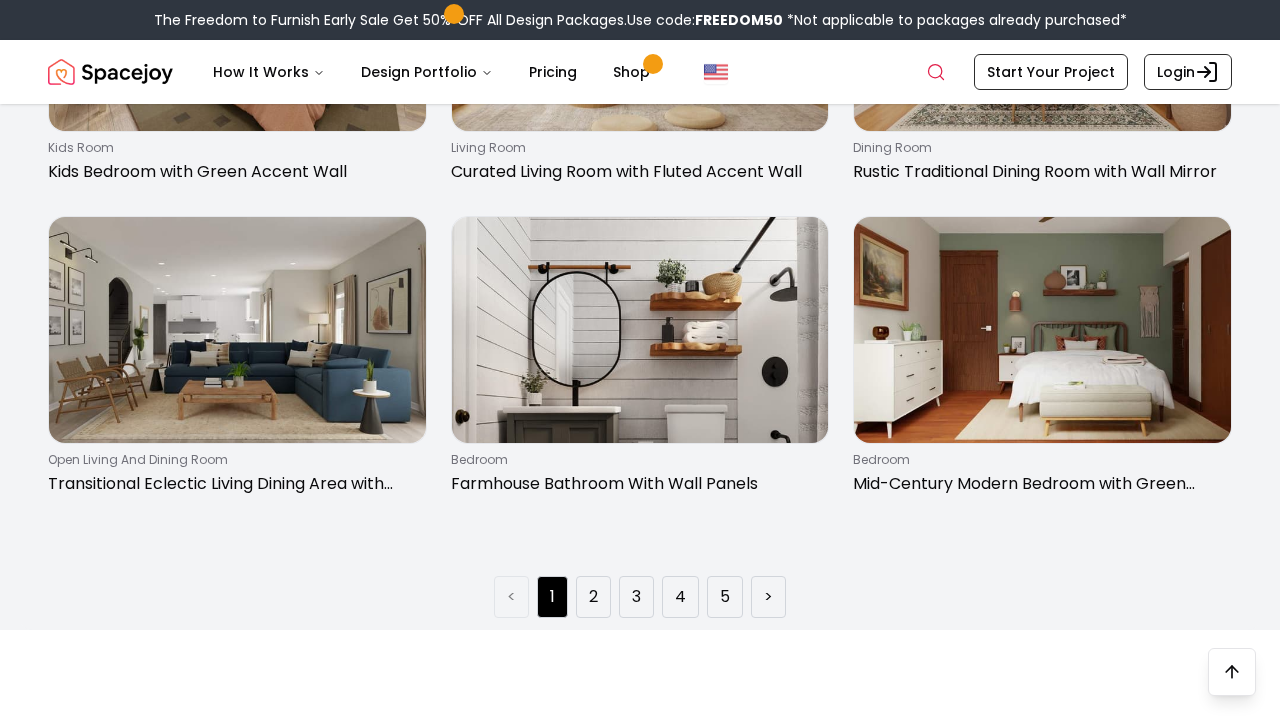 scroll, scrollTop: 2852, scrollLeft: 0, axis: vertical 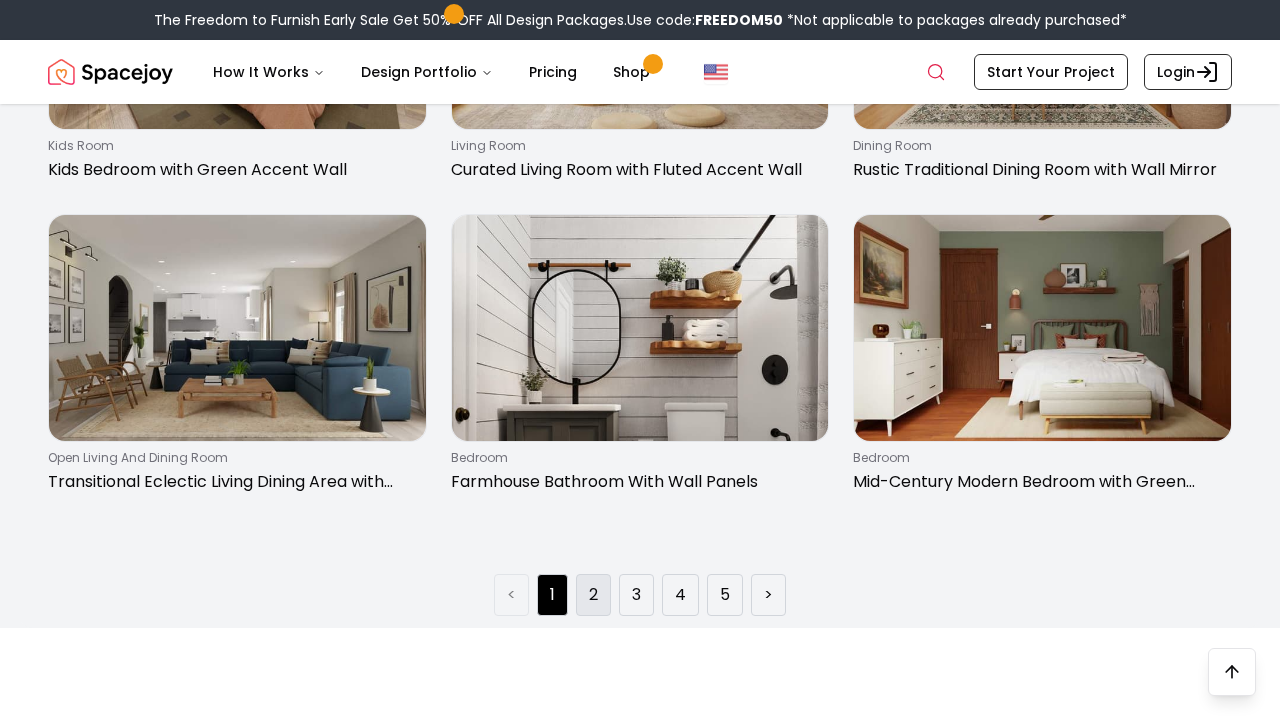 click on "2" at bounding box center [593, 595] 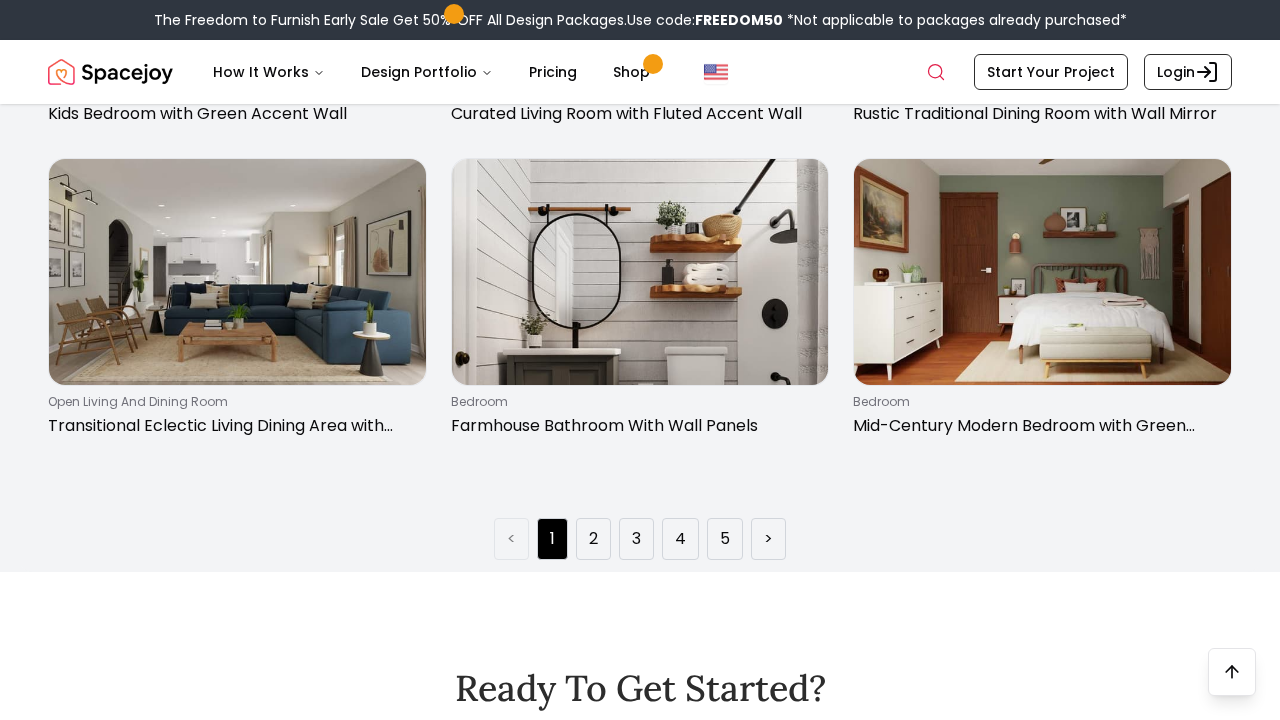 scroll, scrollTop: 2895, scrollLeft: 0, axis: vertical 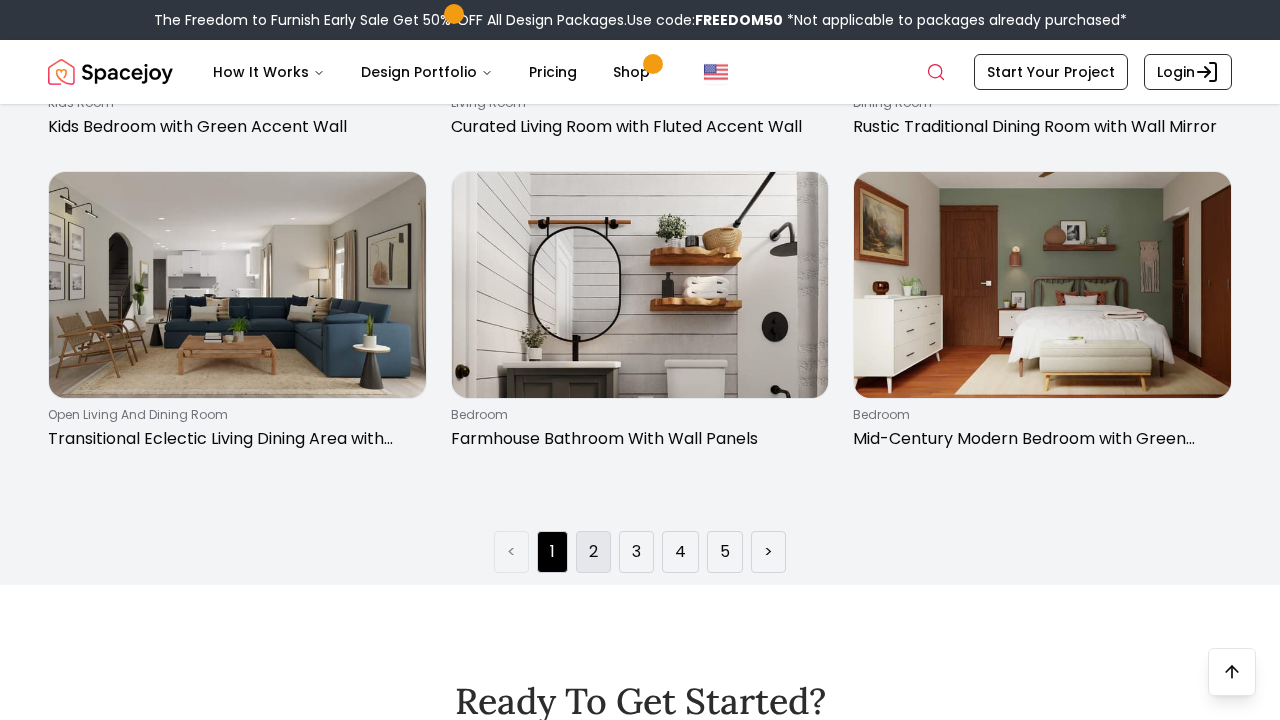 click on "2" at bounding box center (593, 552) 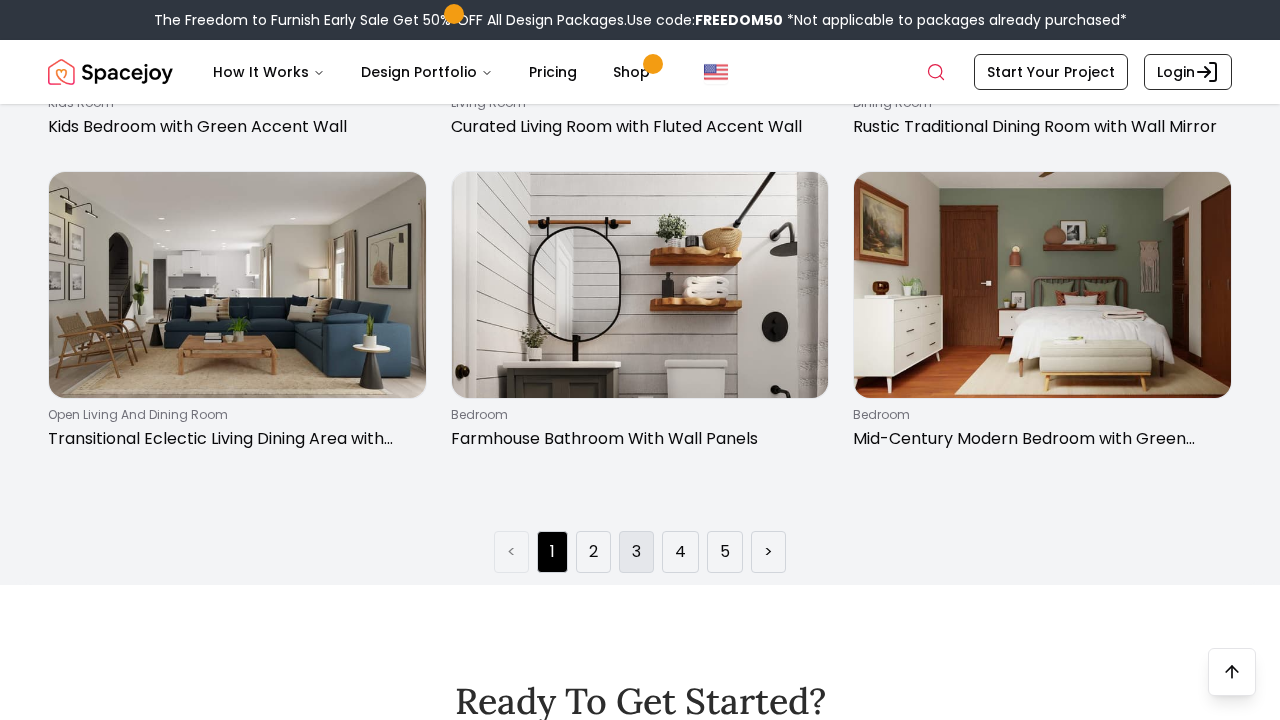 click on "3" at bounding box center [636, 552] 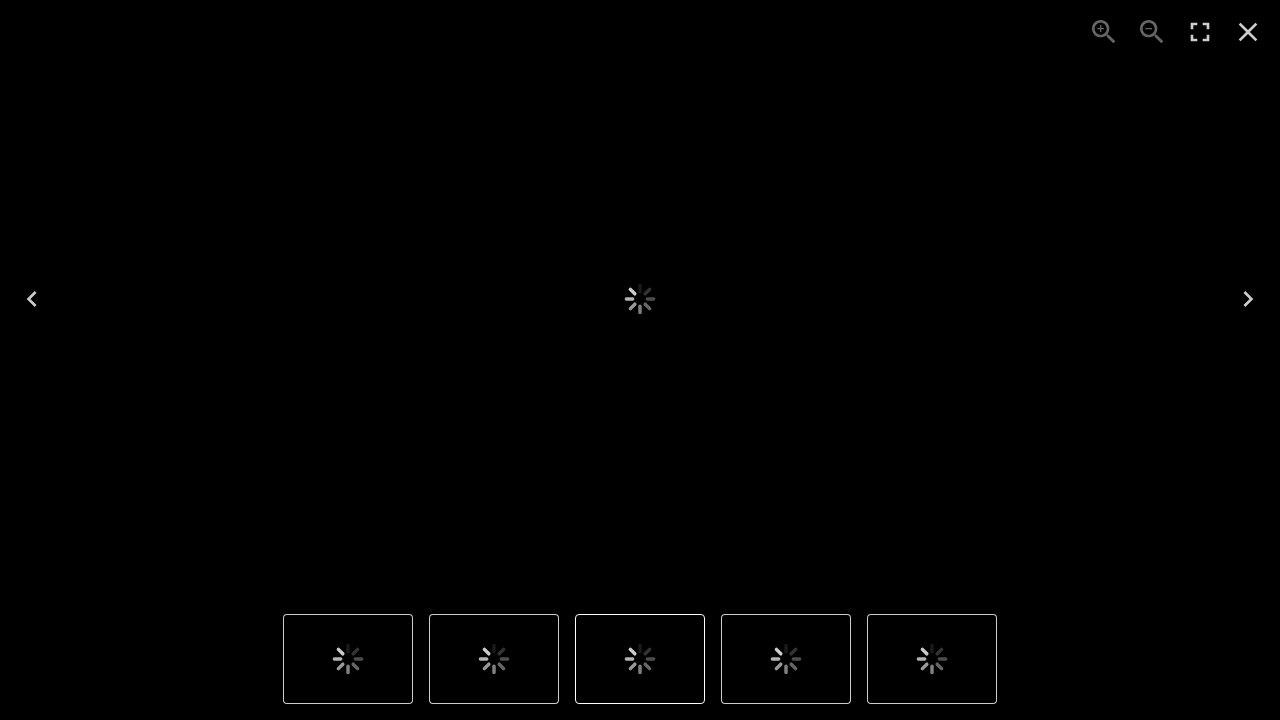 scroll, scrollTop: 0, scrollLeft: 0, axis: both 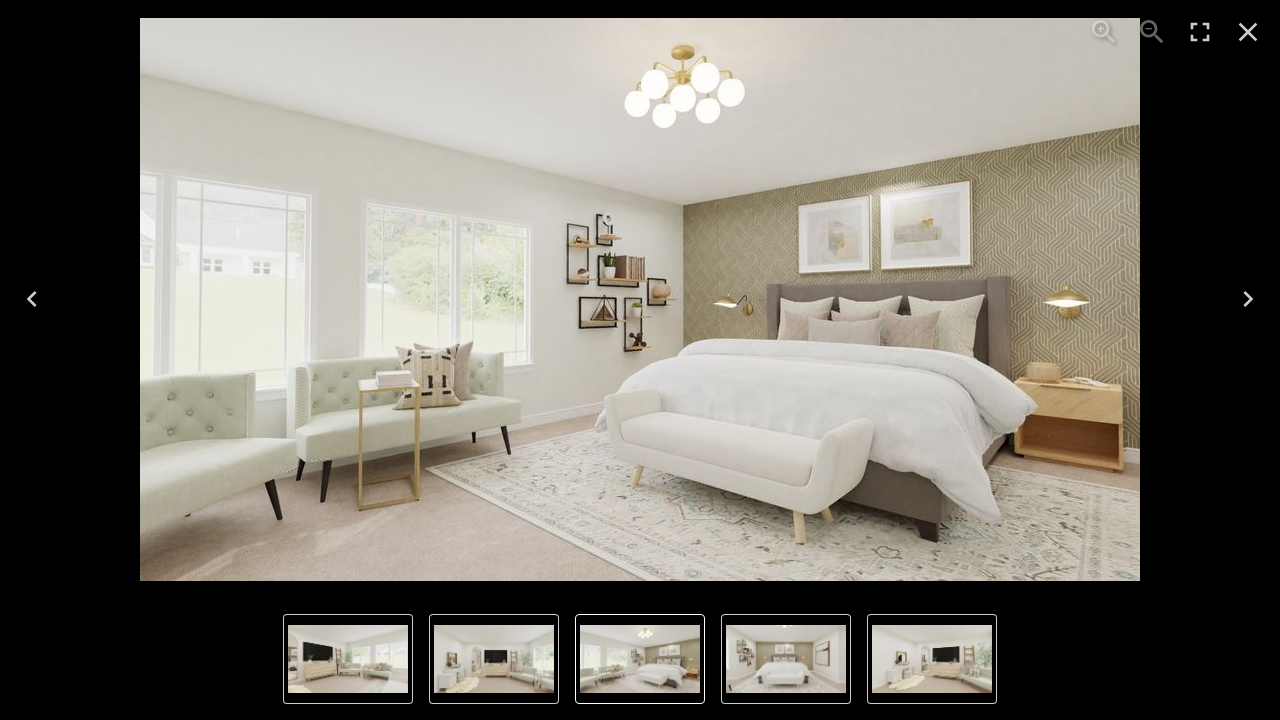 click 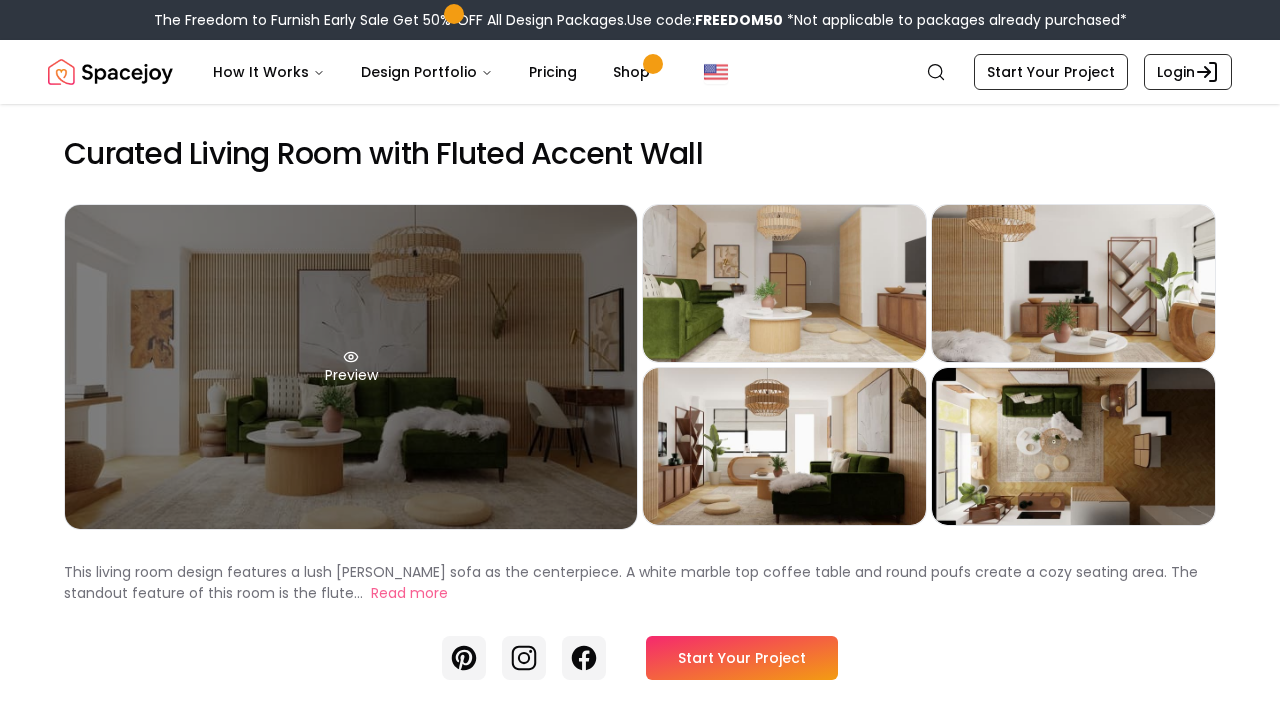 scroll, scrollTop: 0, scrollLeft: 0, axis: both 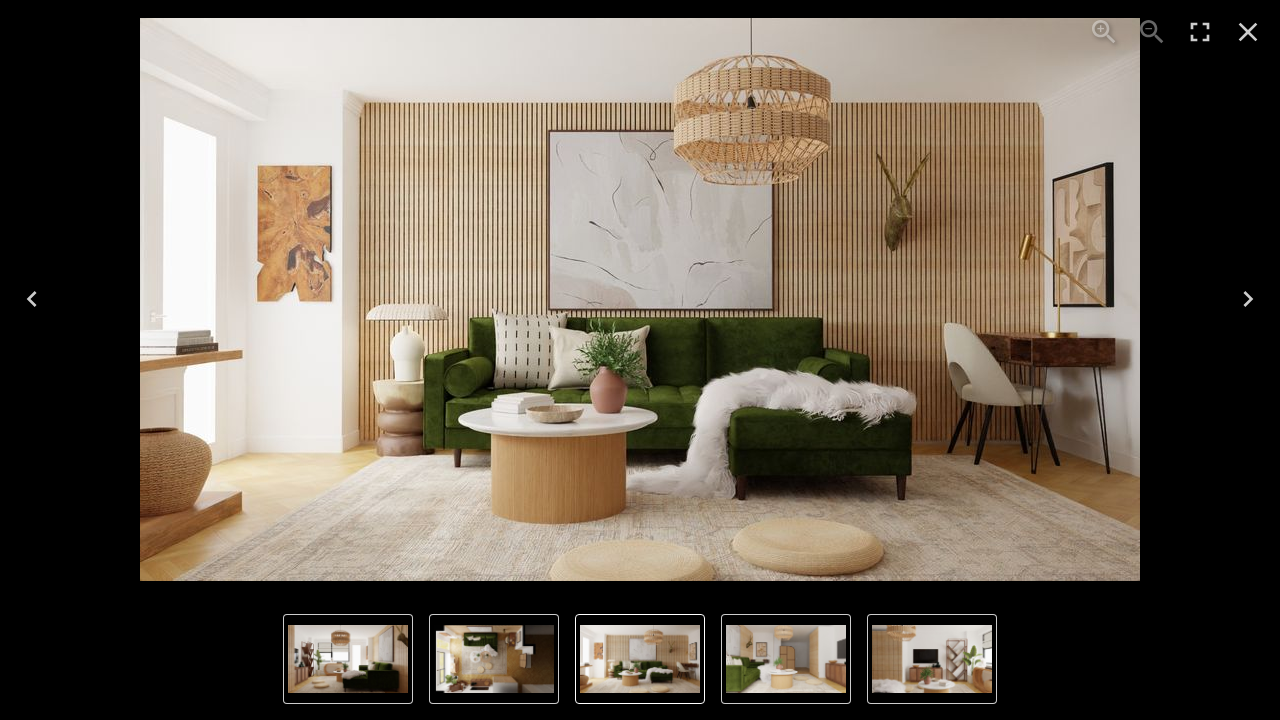click 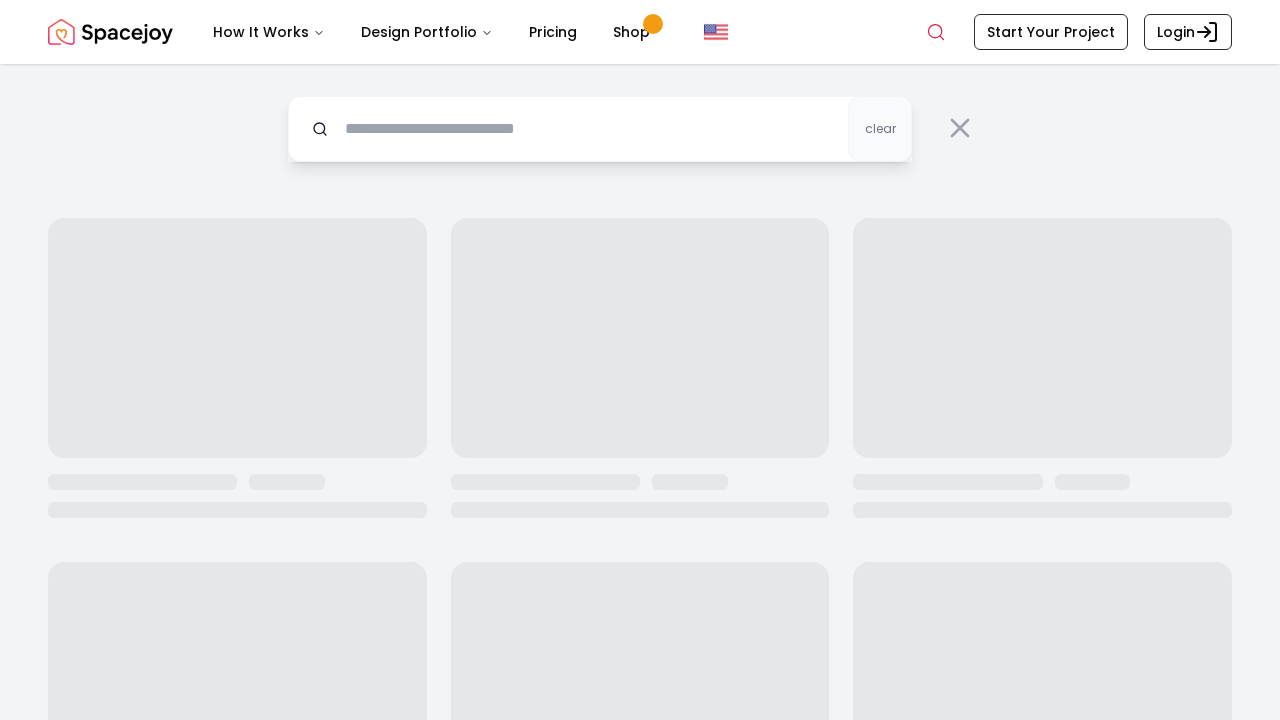 scroll, scrollTop: 1773, scrollLeft: 0, axis: vertical 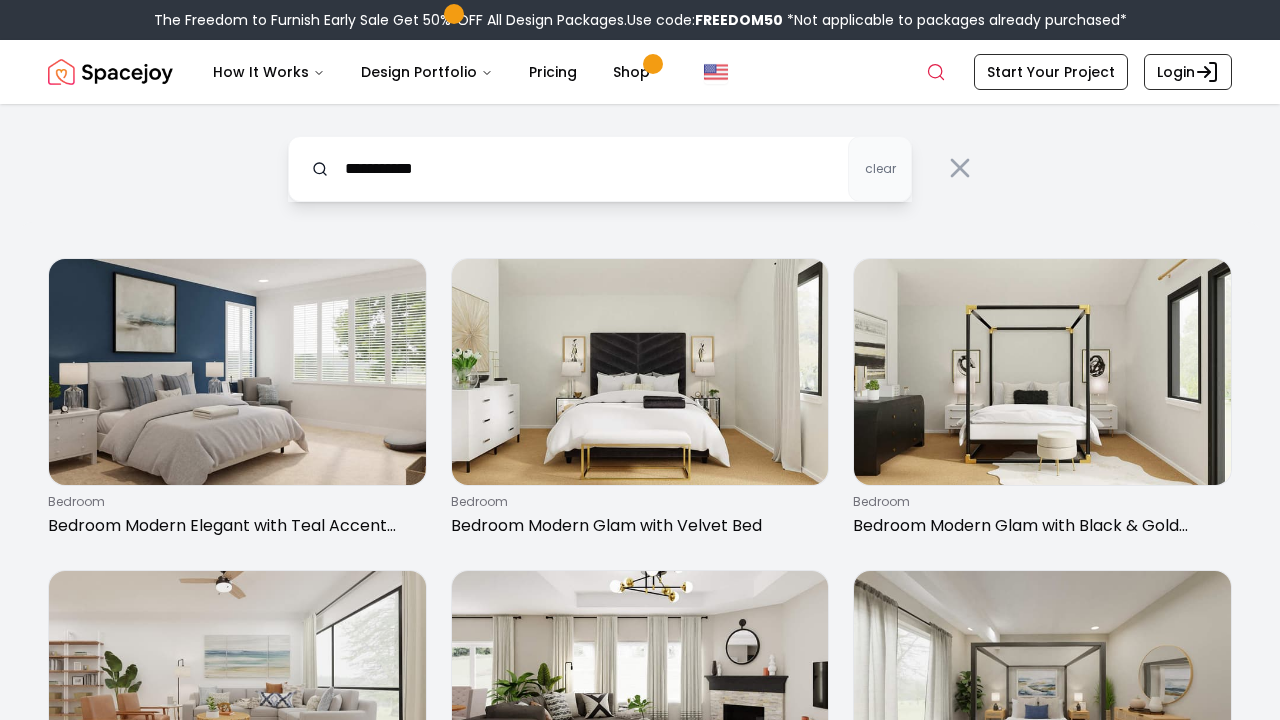 type on "**********" 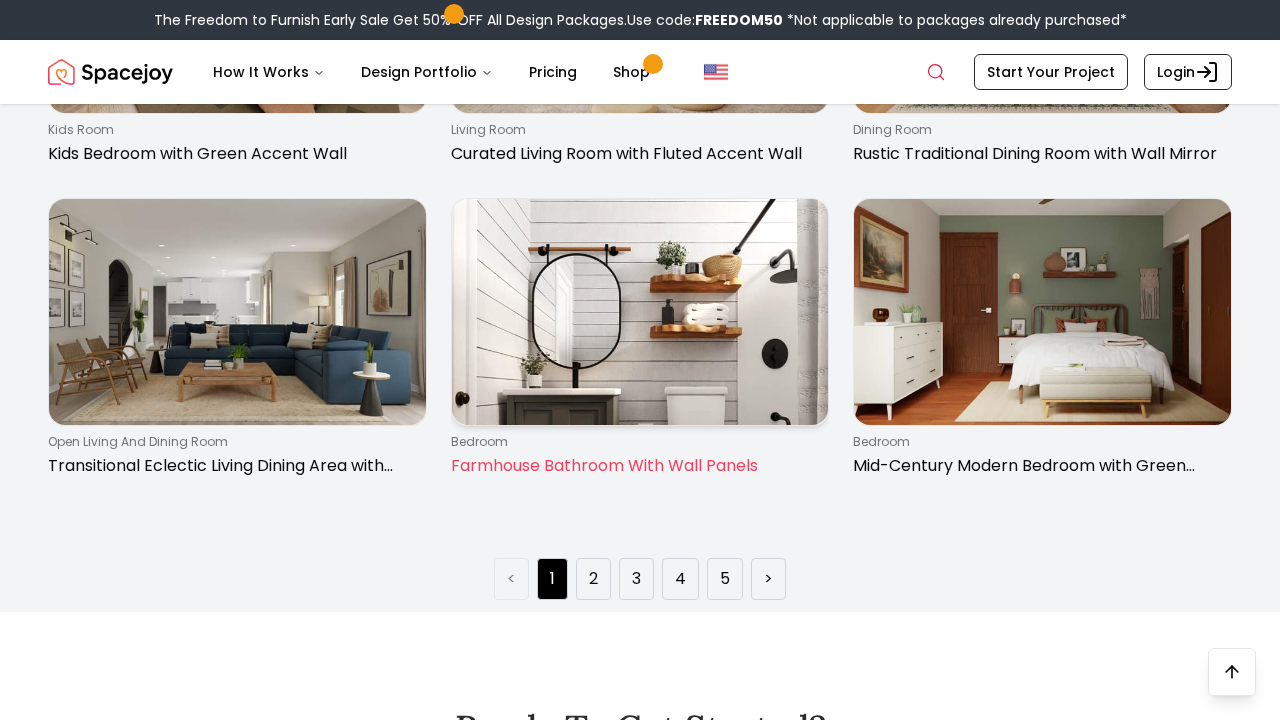 scroll, scrollTop: 2882, scrollLeft: 0, axis: vertical 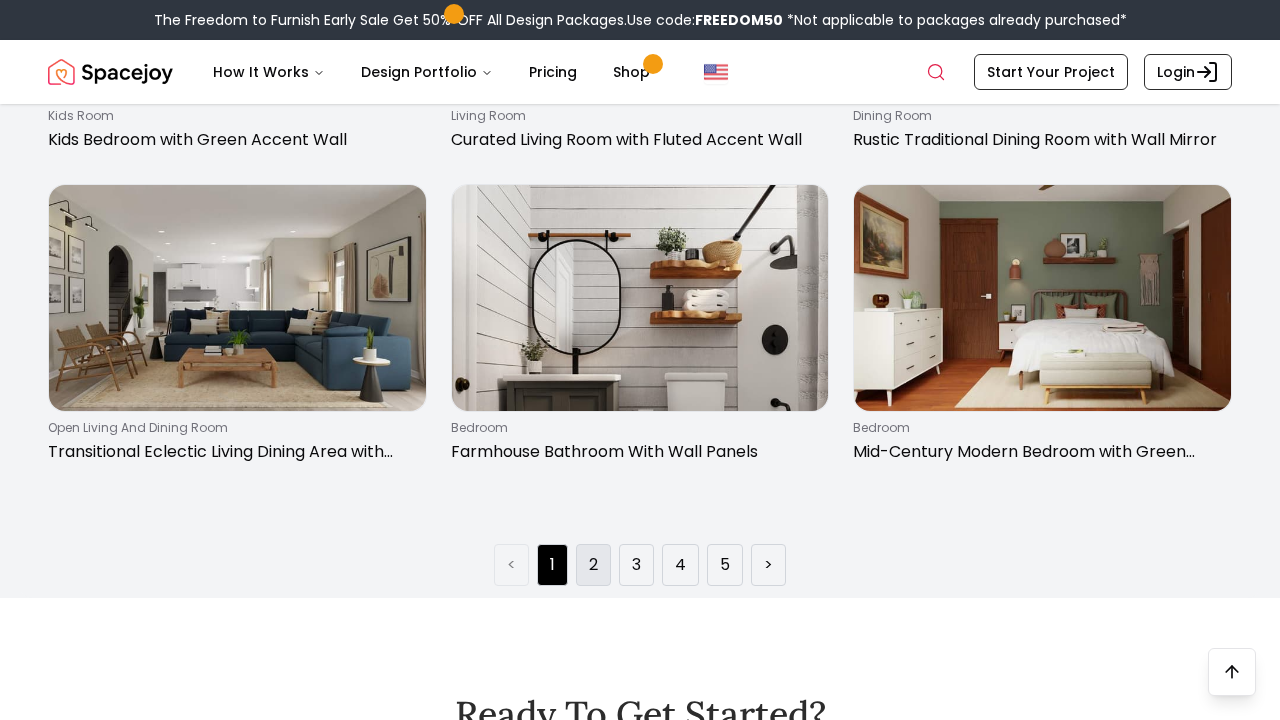 click on "2" at bounding box center (593, 565) 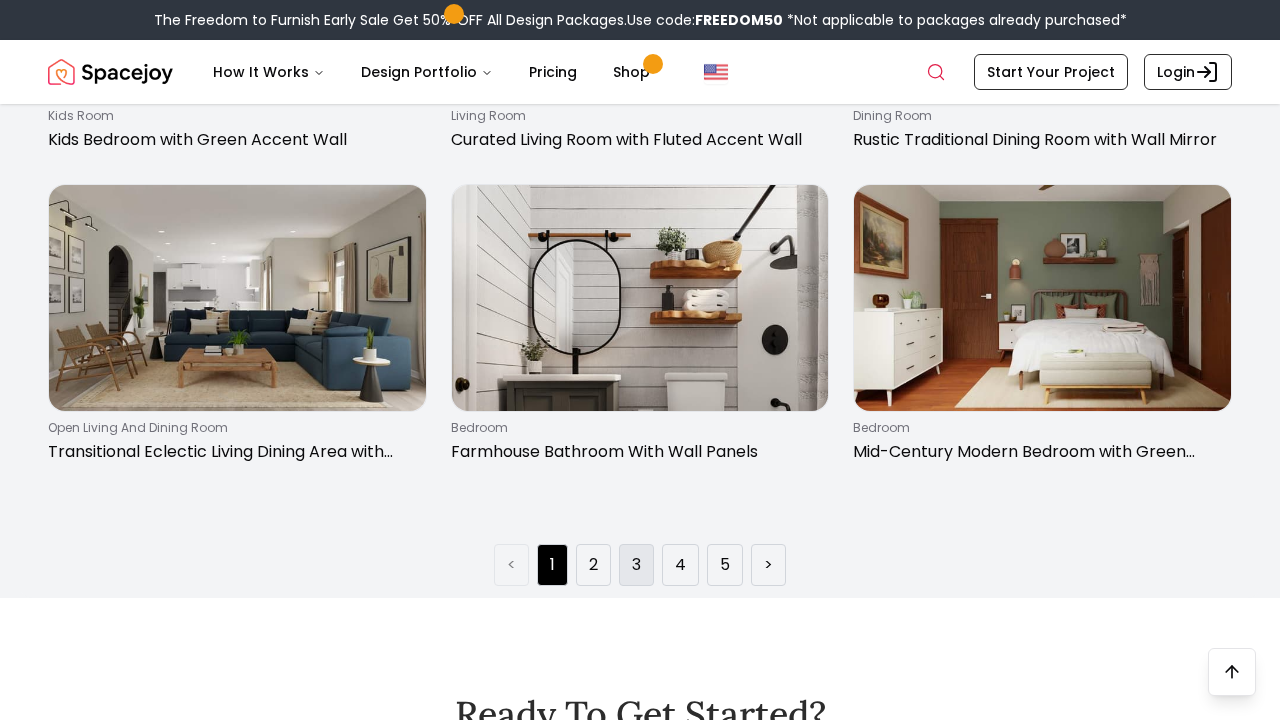 click on "3" at bounding box center (636, 565) 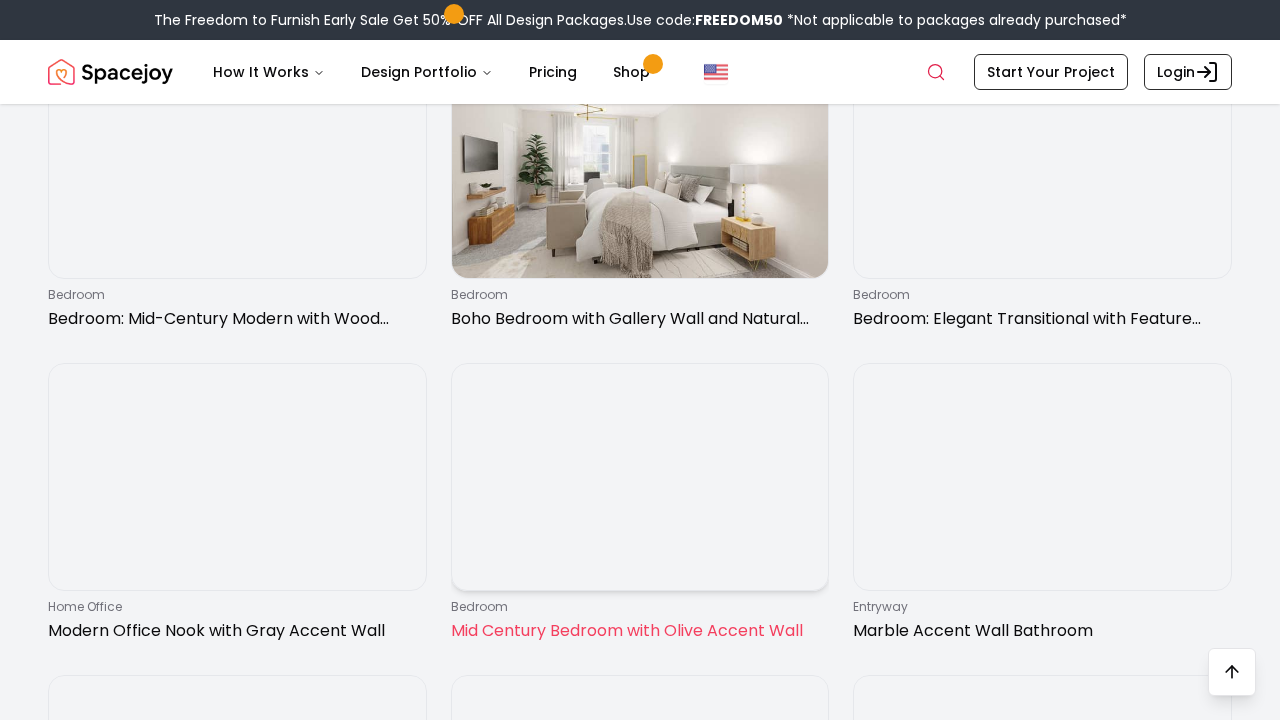 scroll, scrollTop: 1766, scrollLeft: 0, axis: vertical 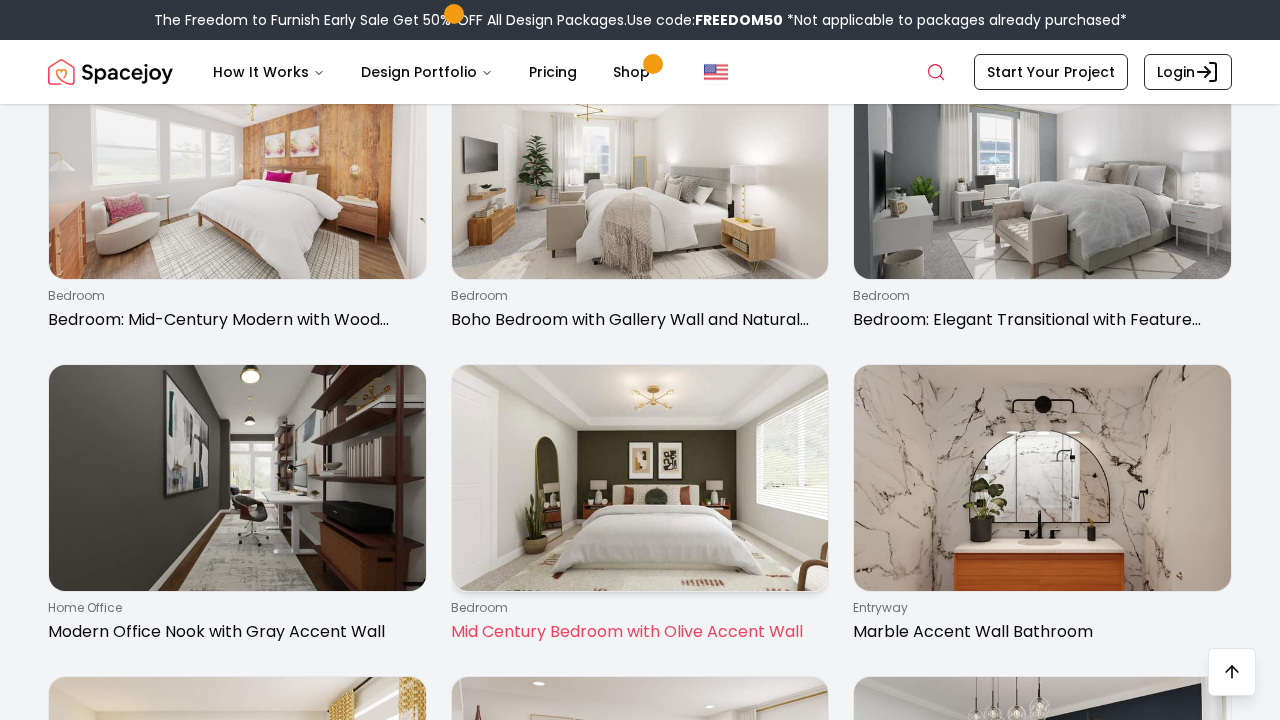 click on "bedroom" at bounding box center (636, 608) 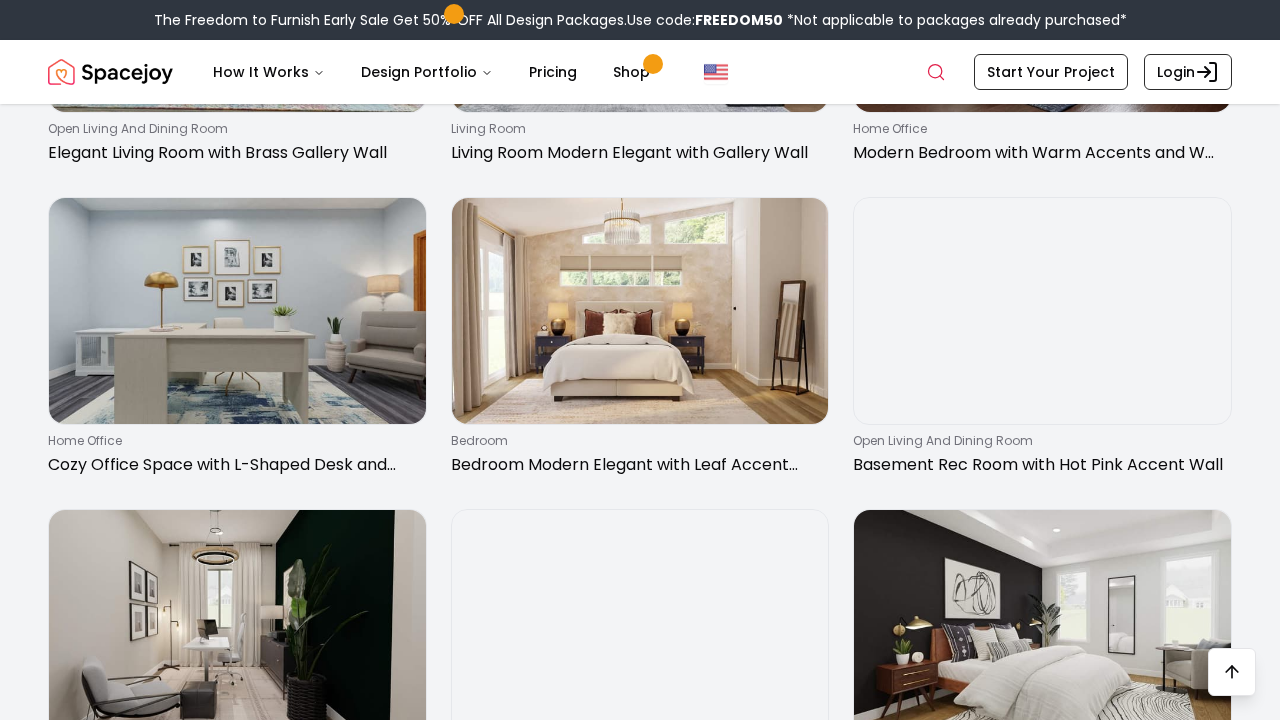 scroll, scrollTop: 655, scrollLeft: 0, axis: vertical 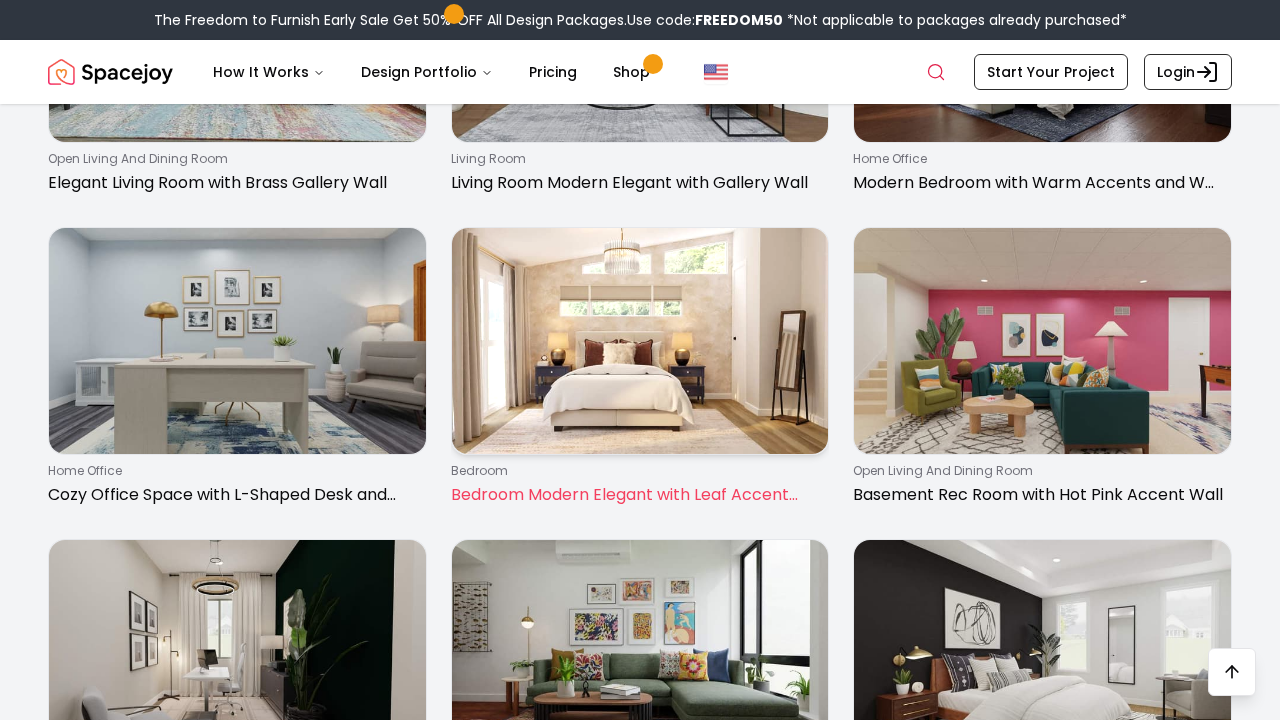 click at bounding box center [640, 341] 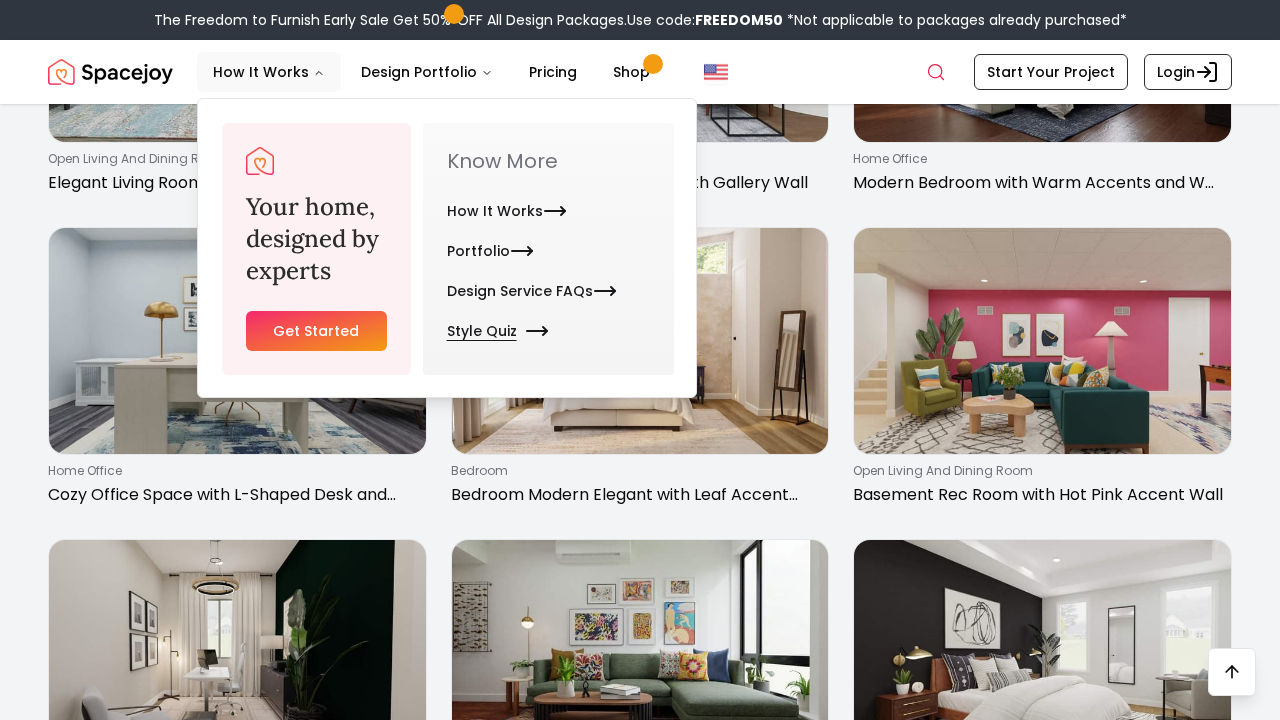 click on "Style Quiz" at bounding box center [494, 331] 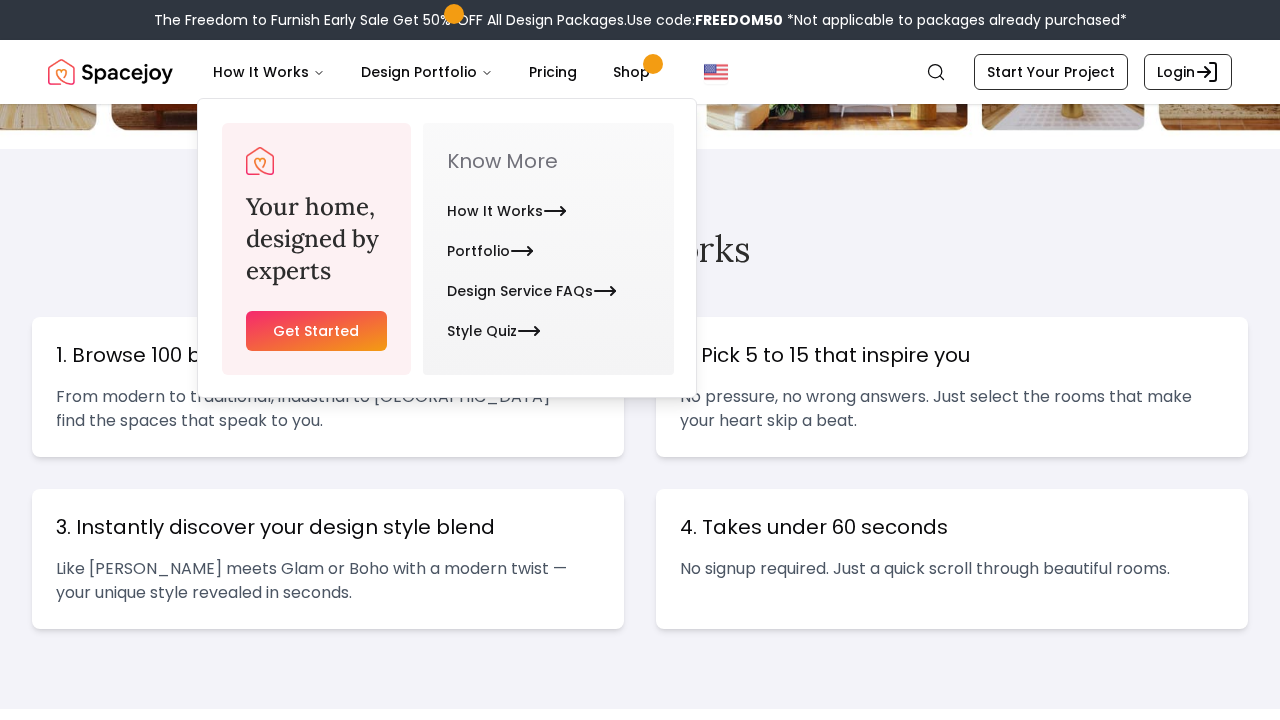 scroll, scrollTop: 0, scrollLeft: 0, axis: both 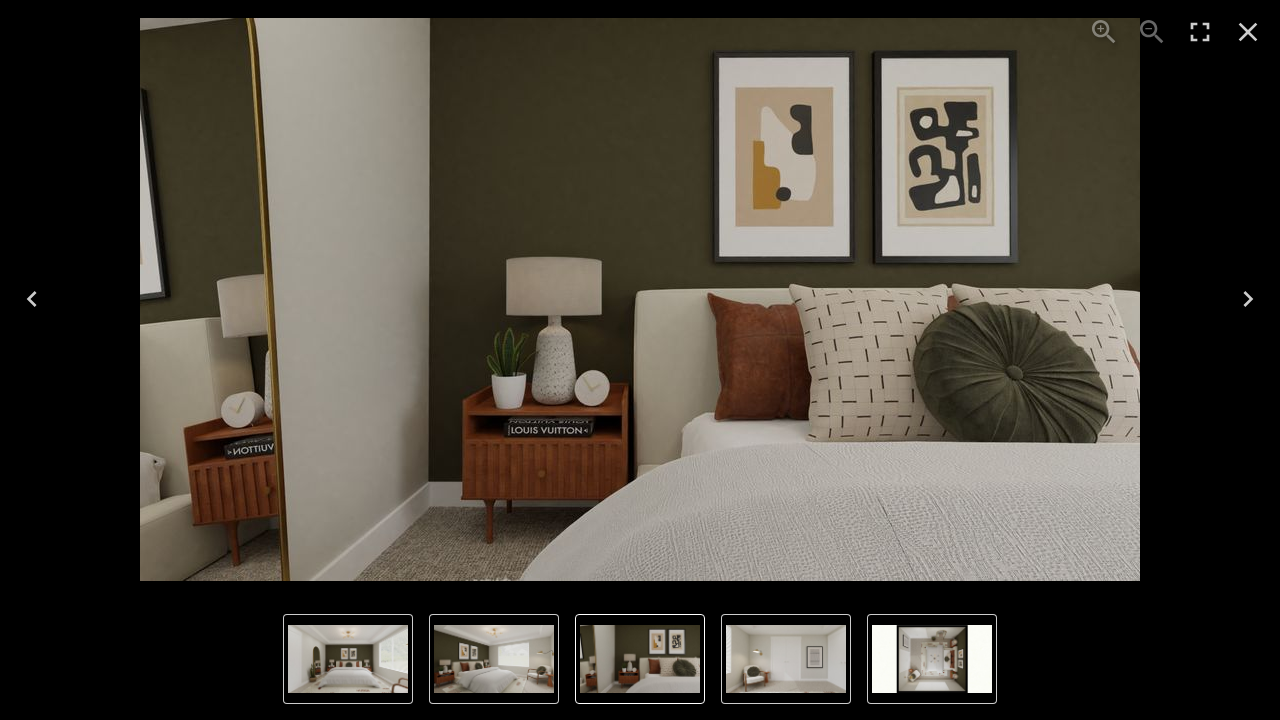 click 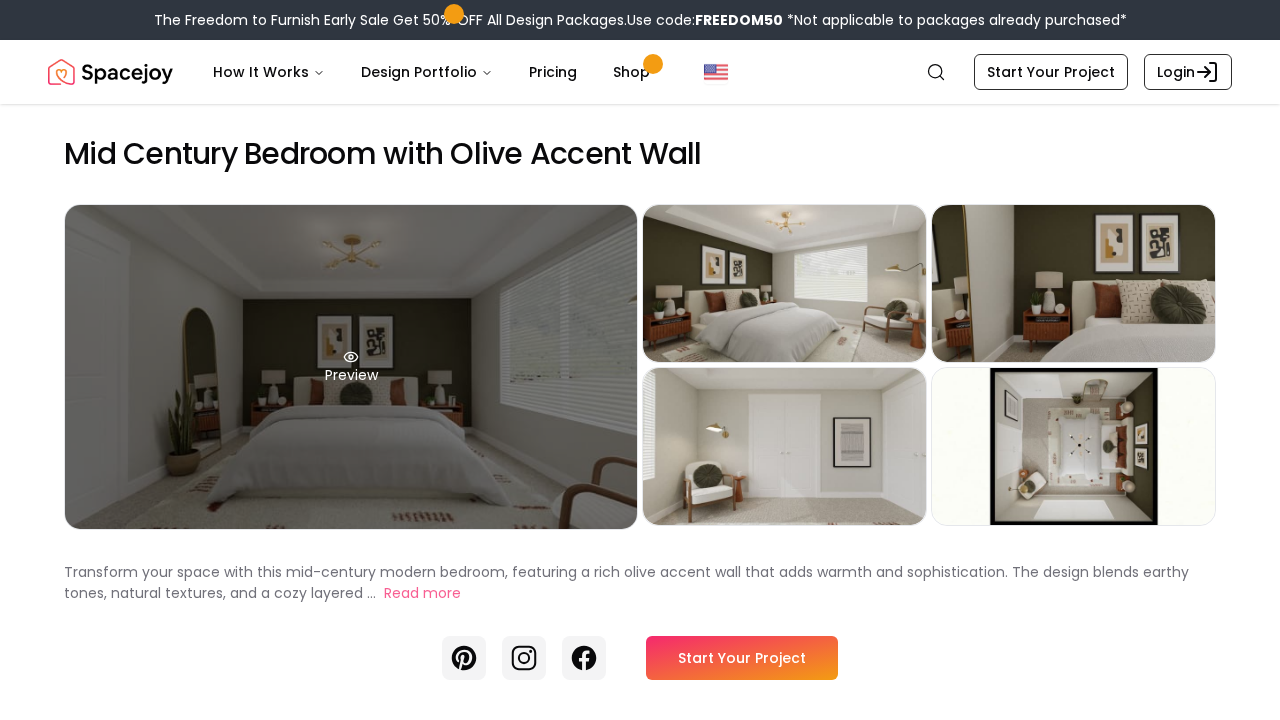 click on "Preview" at bounding box center [351, 367] 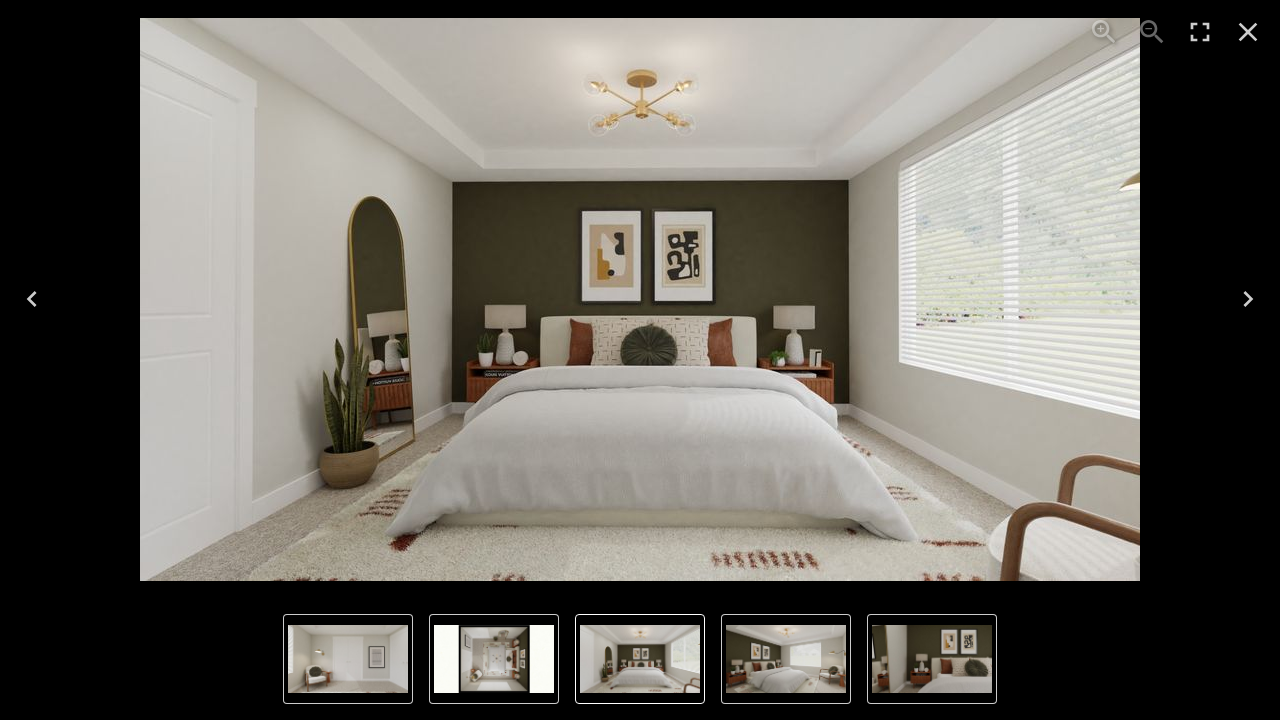 click 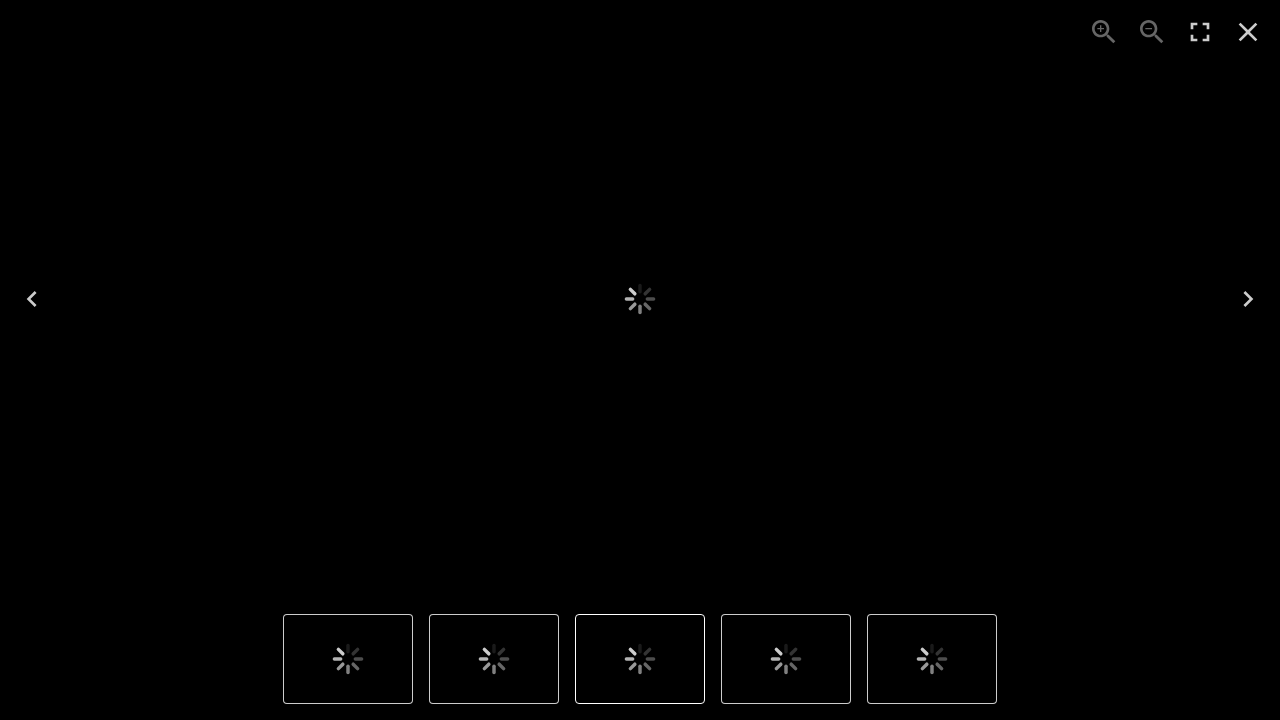 scroll, scrollTop: 0, scrollLeft: 0, axis: both 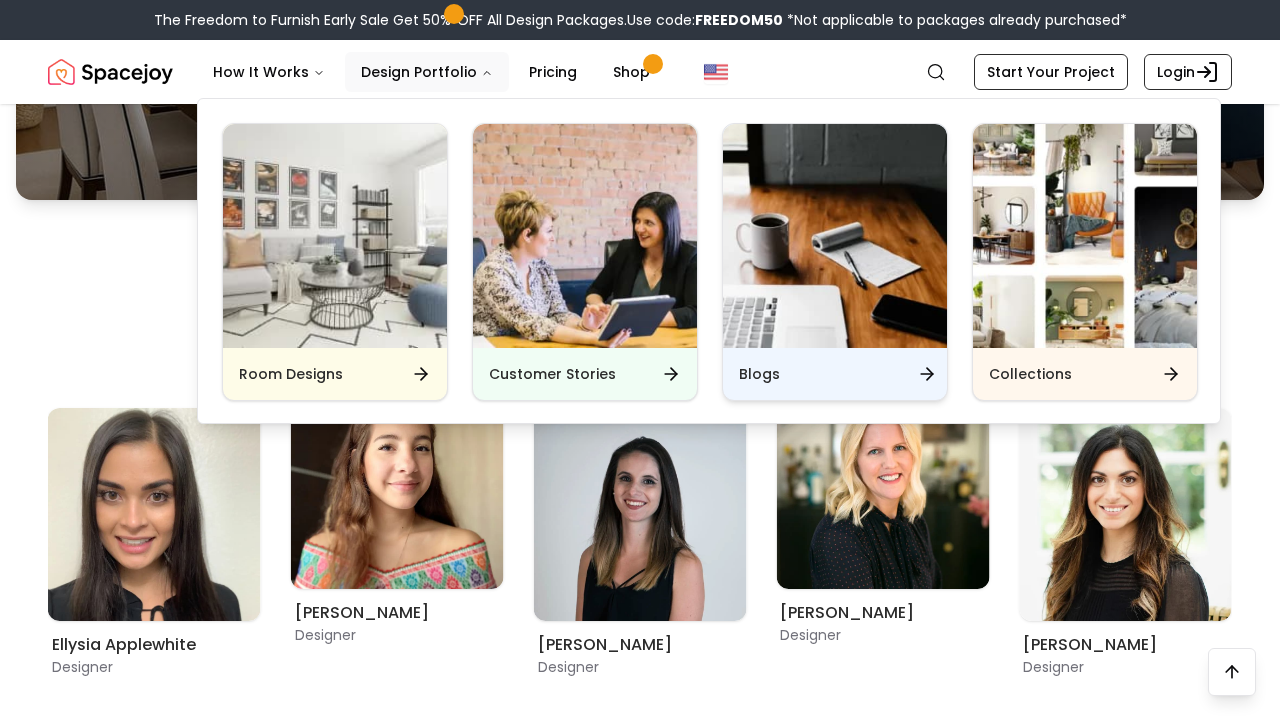 click on "Blogs" at bounding box center [759, 374] 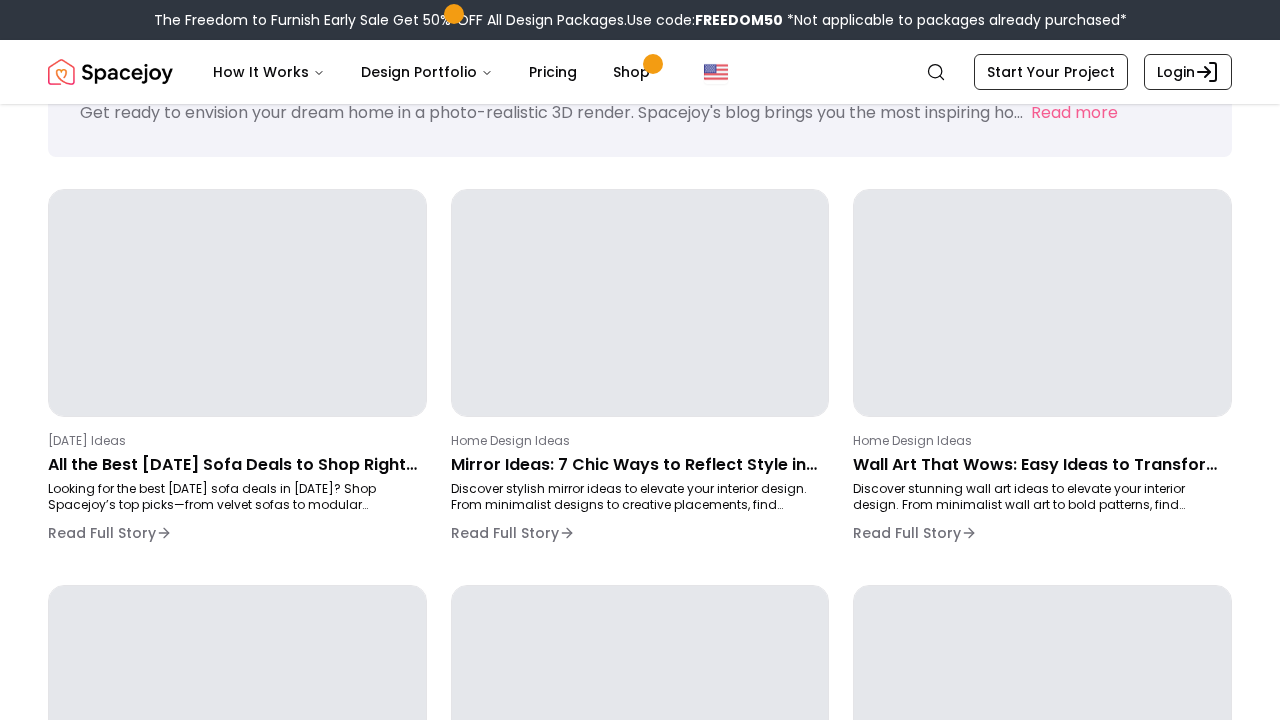 scroll, scrollTop: 84, scrollLeft: 0, axis: vertical 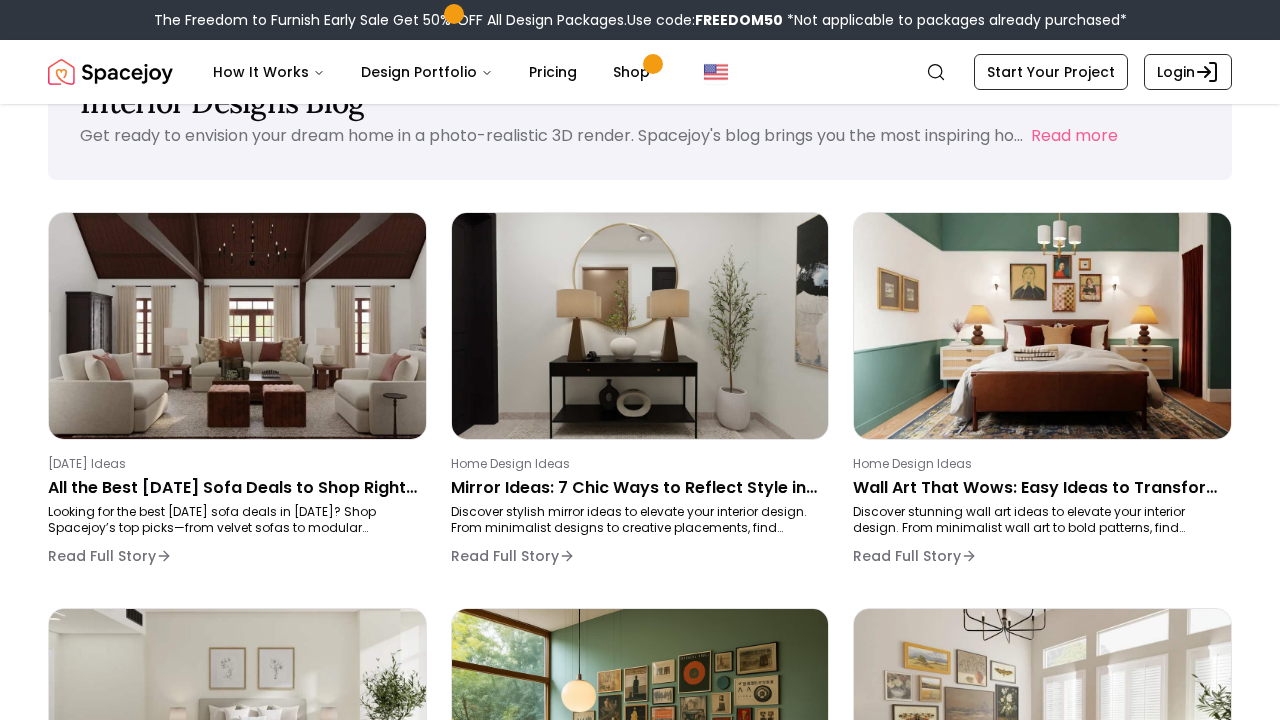 click on "The Freedom to Furnish Early Sale Get 50% OFF All Design Packages.  Use code:  FREEDOM50   *Not applicable to packages already purchased*" at bounding box center (640, 20) 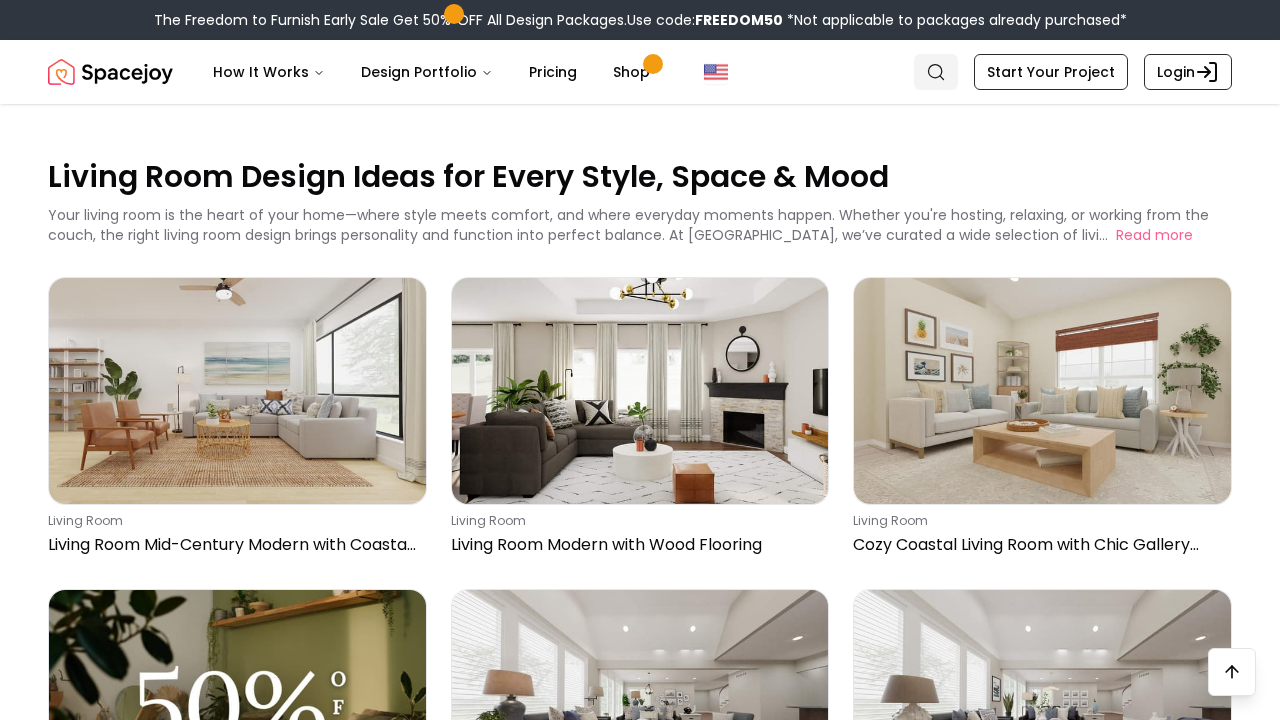 click 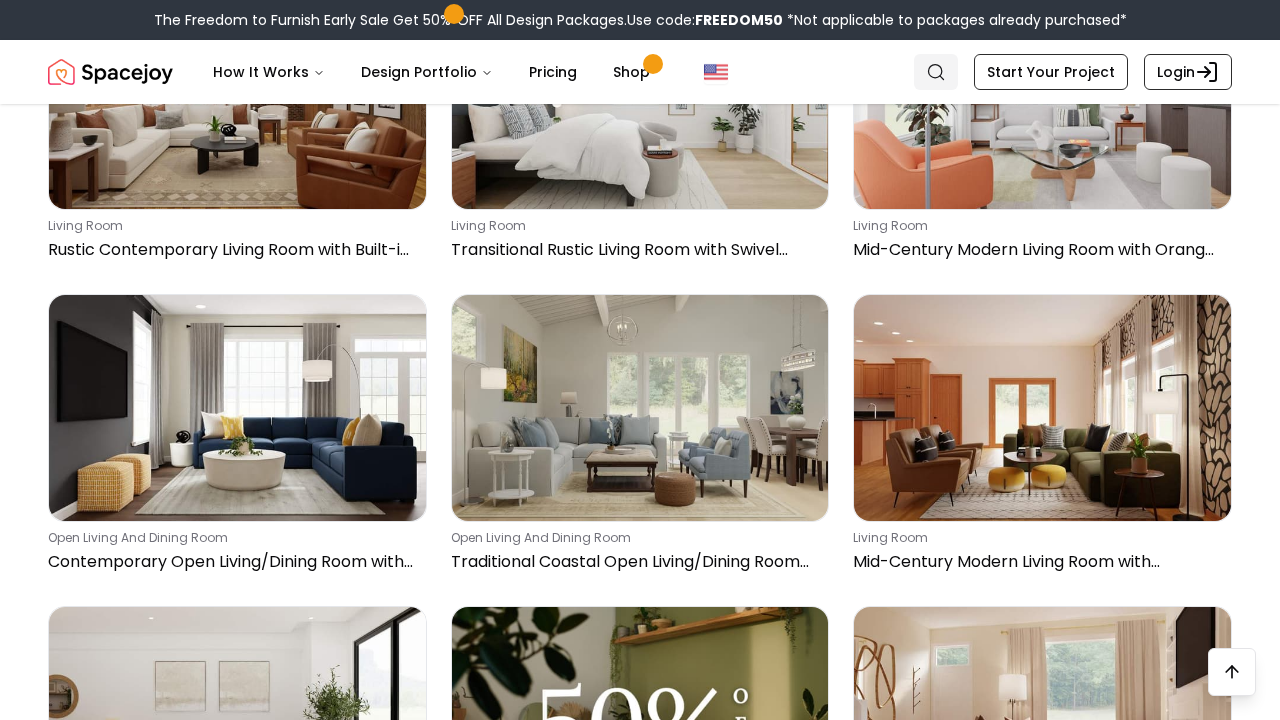 scroll, scrollTop: 0, scrollLeft: 0, axis: both 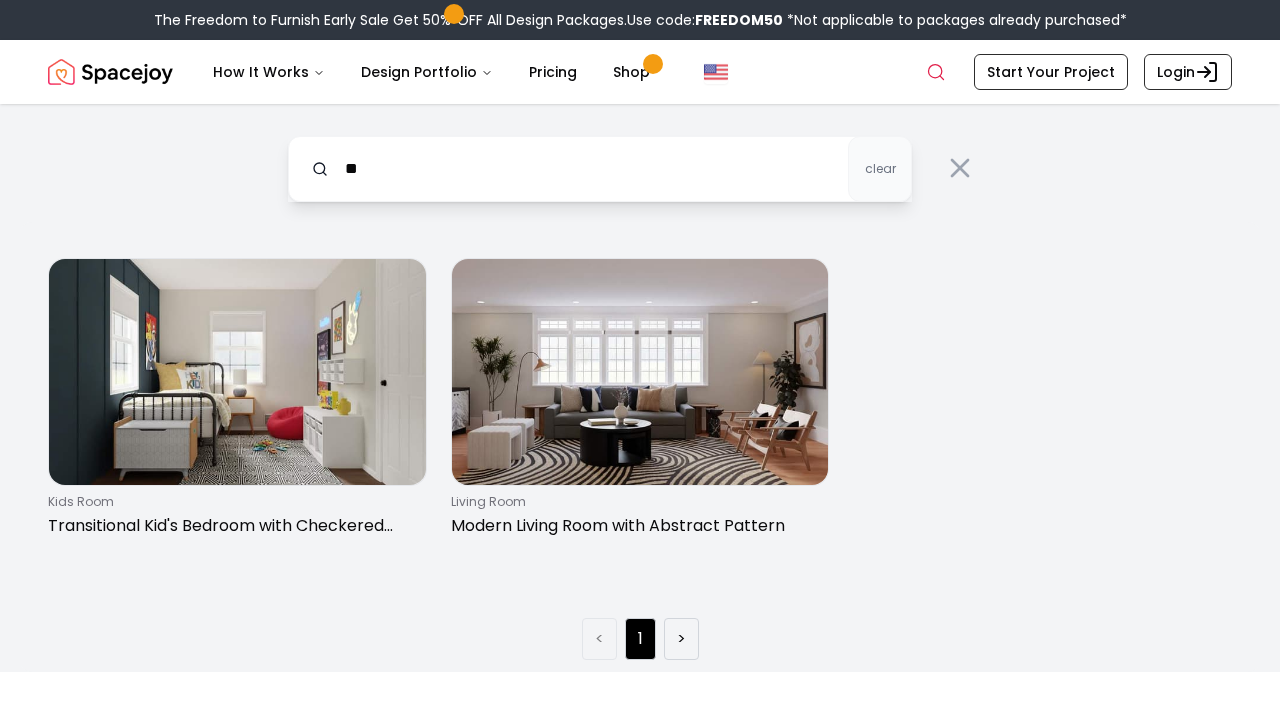 type on "*" 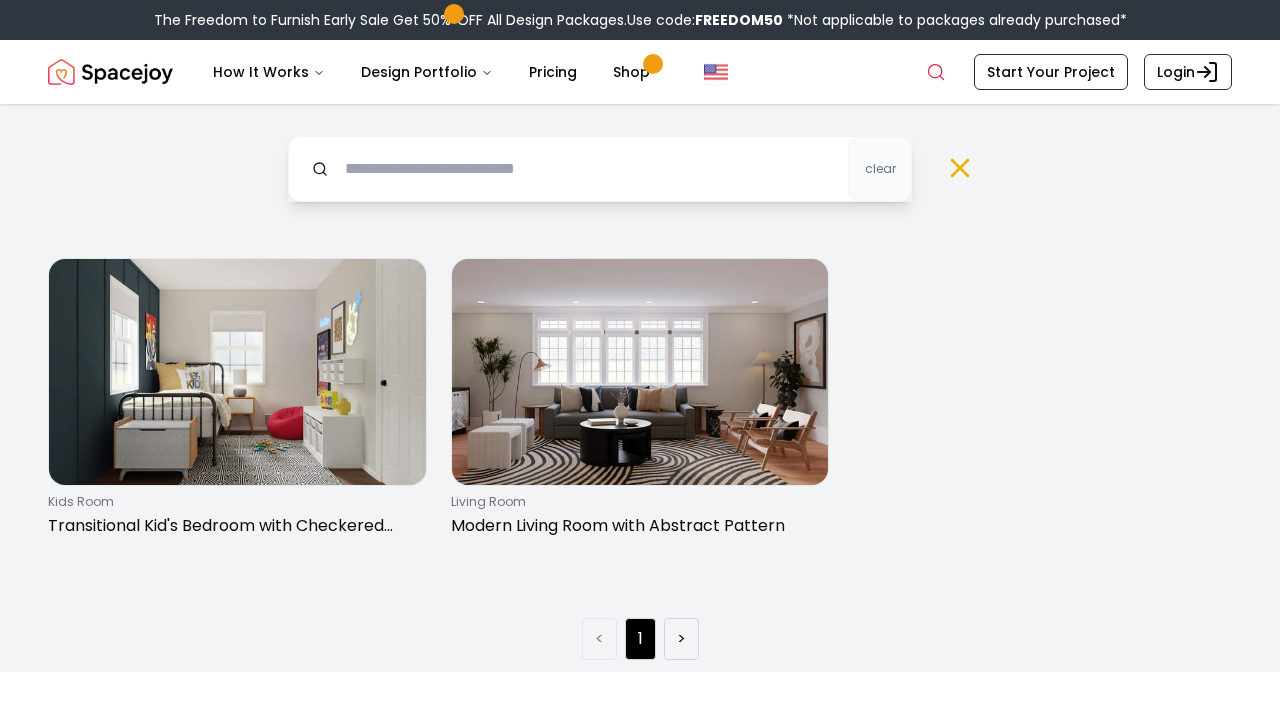 type 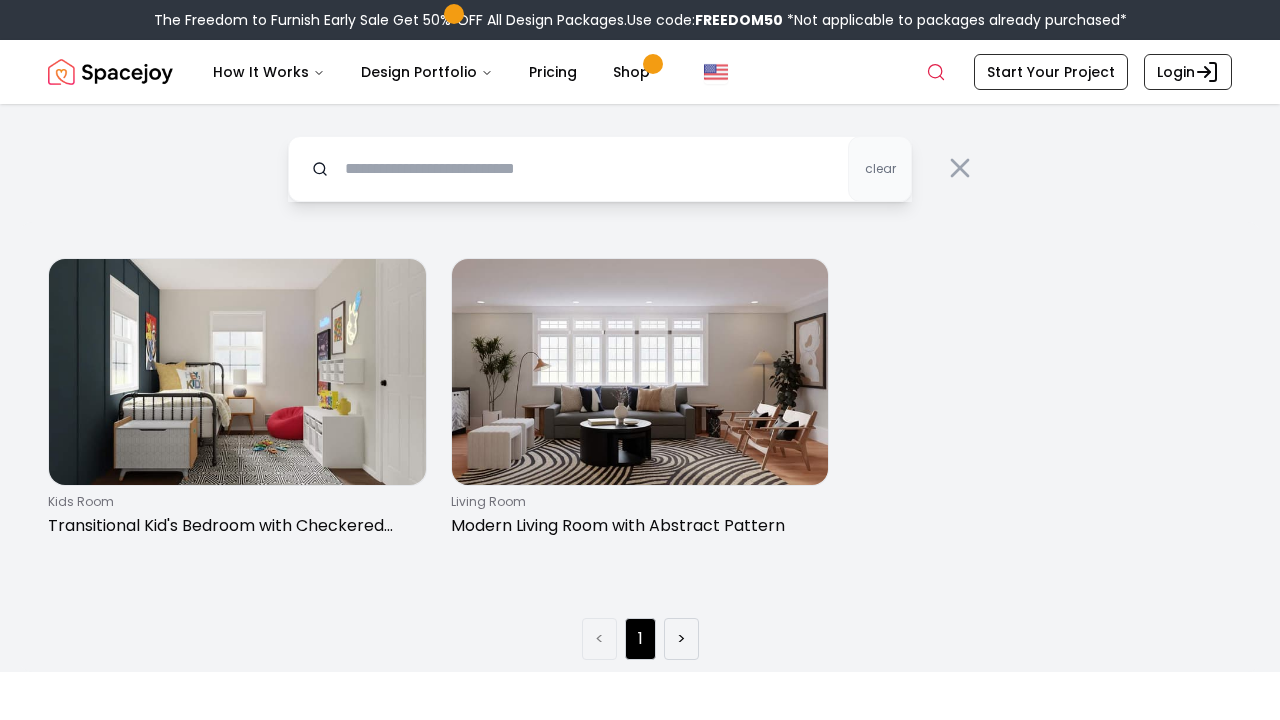scroll, scrollTop: 2977, scrollLeft: 0, axis: vertical 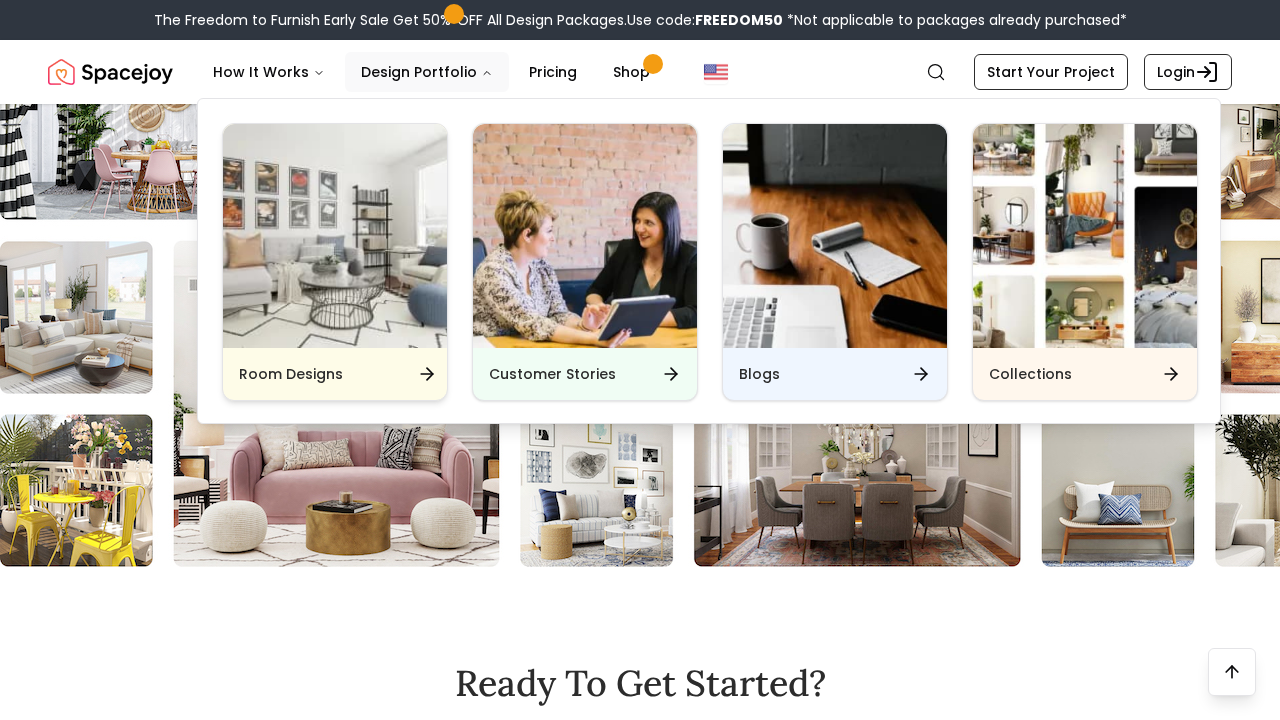 click at bounding box center (335, 236) 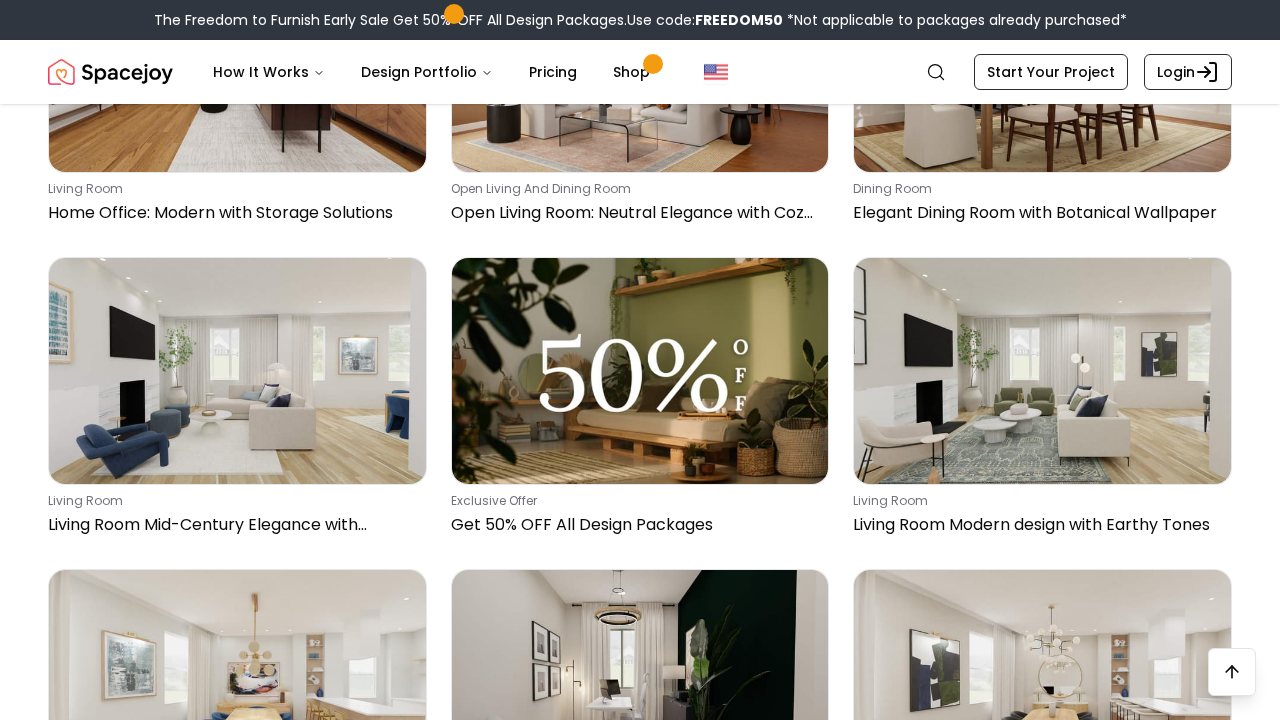 scroll, scrollTop: 10225, scrollLeft: 0, axis: vertical 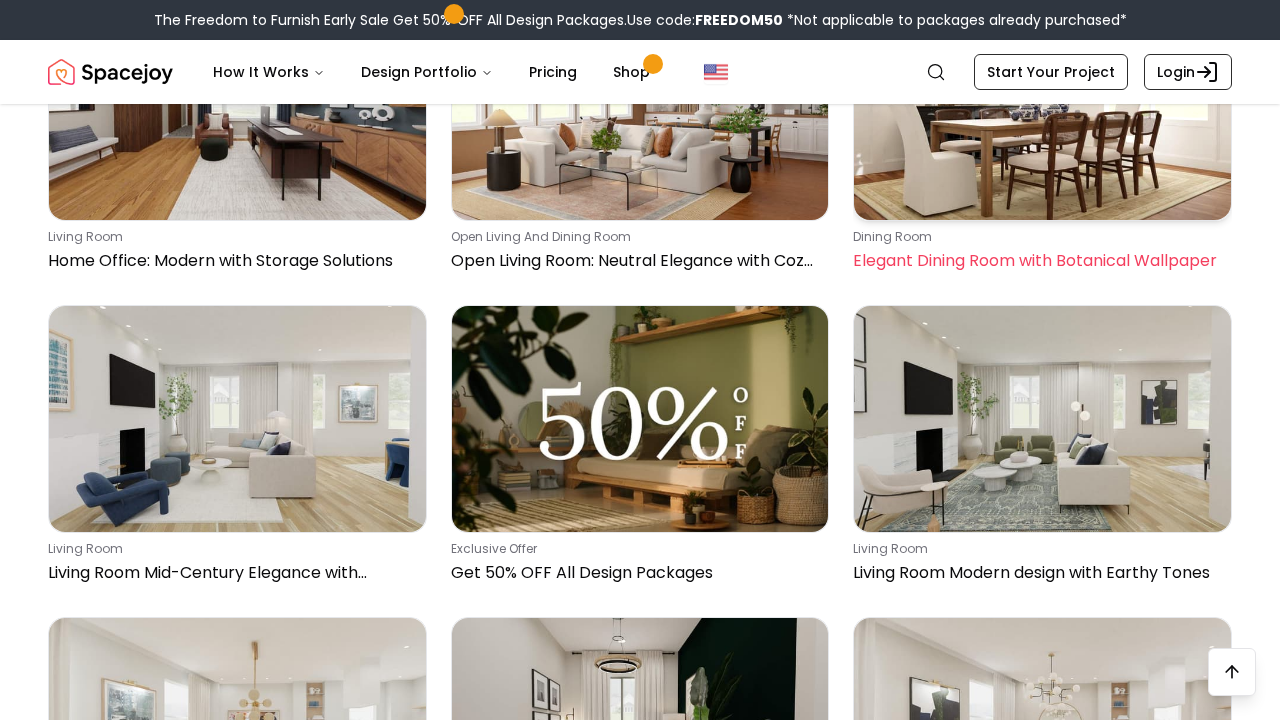 click on "Elegant Dining Room with Botanical Wallpaper" at bounding box center [1038, 261] 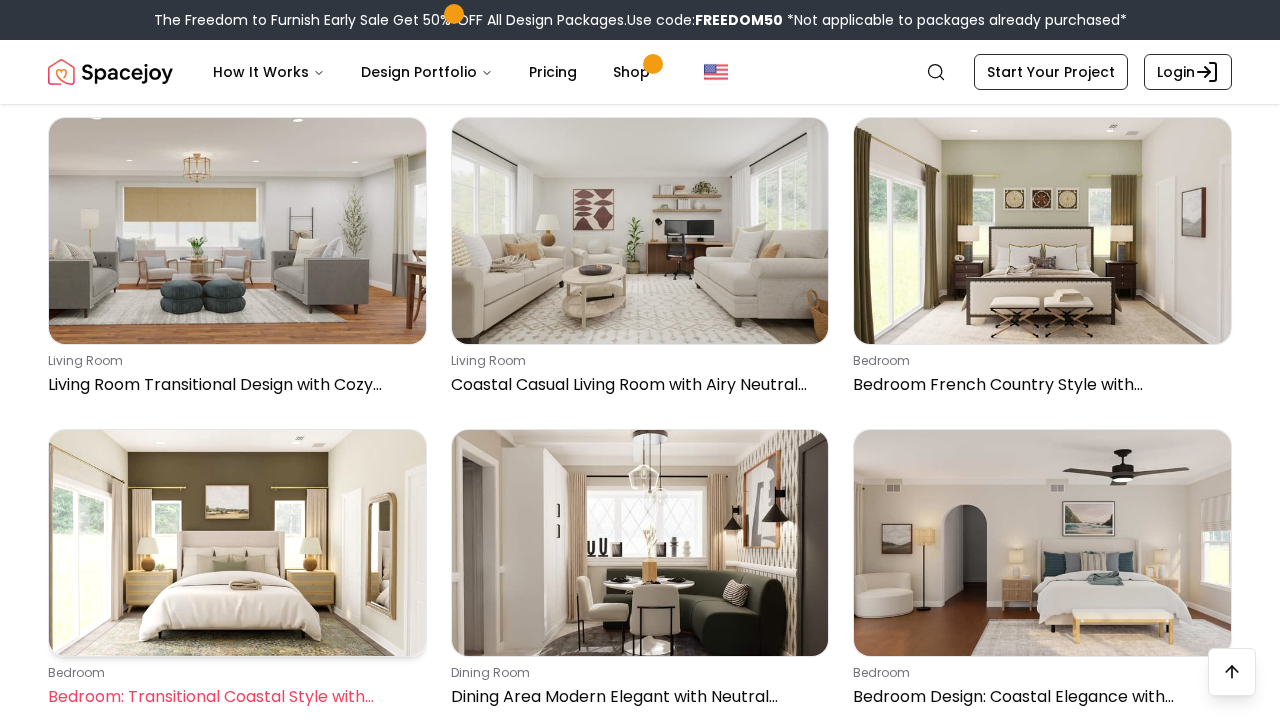 scroll, scrollTop: 12346, scrollLeft: 0, axis: vertical 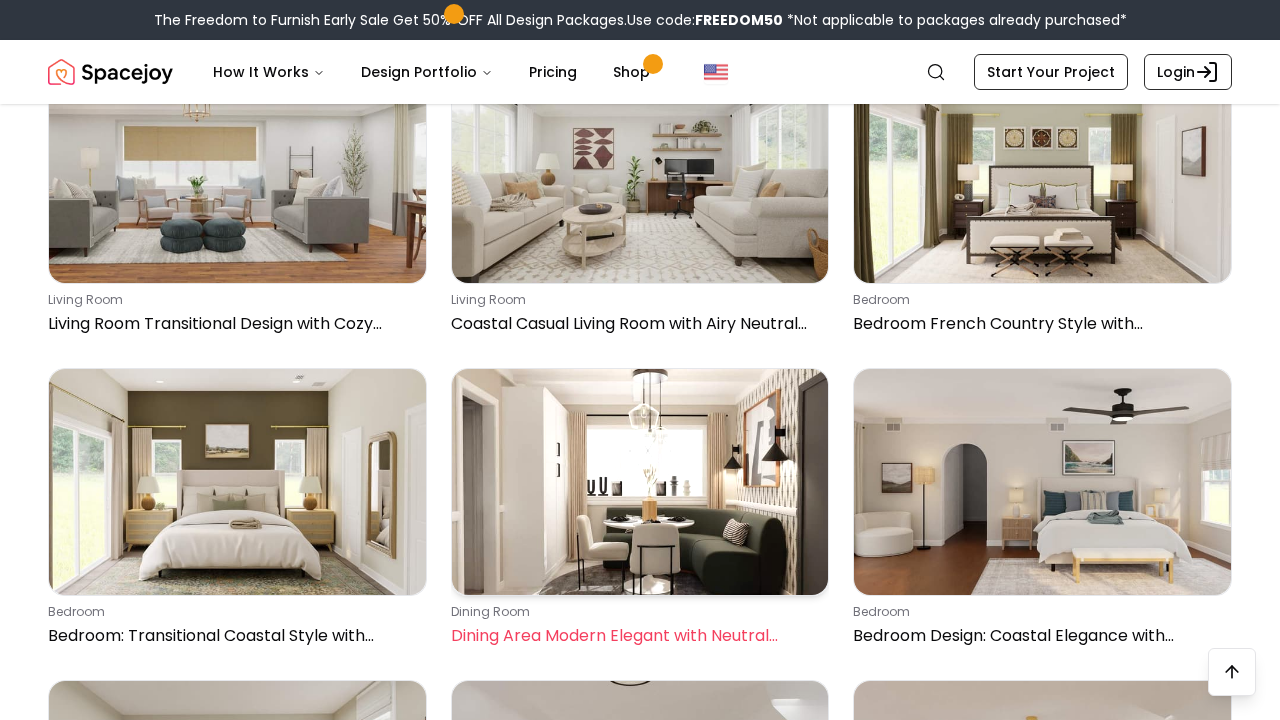 click at bounding box center [640, 482] 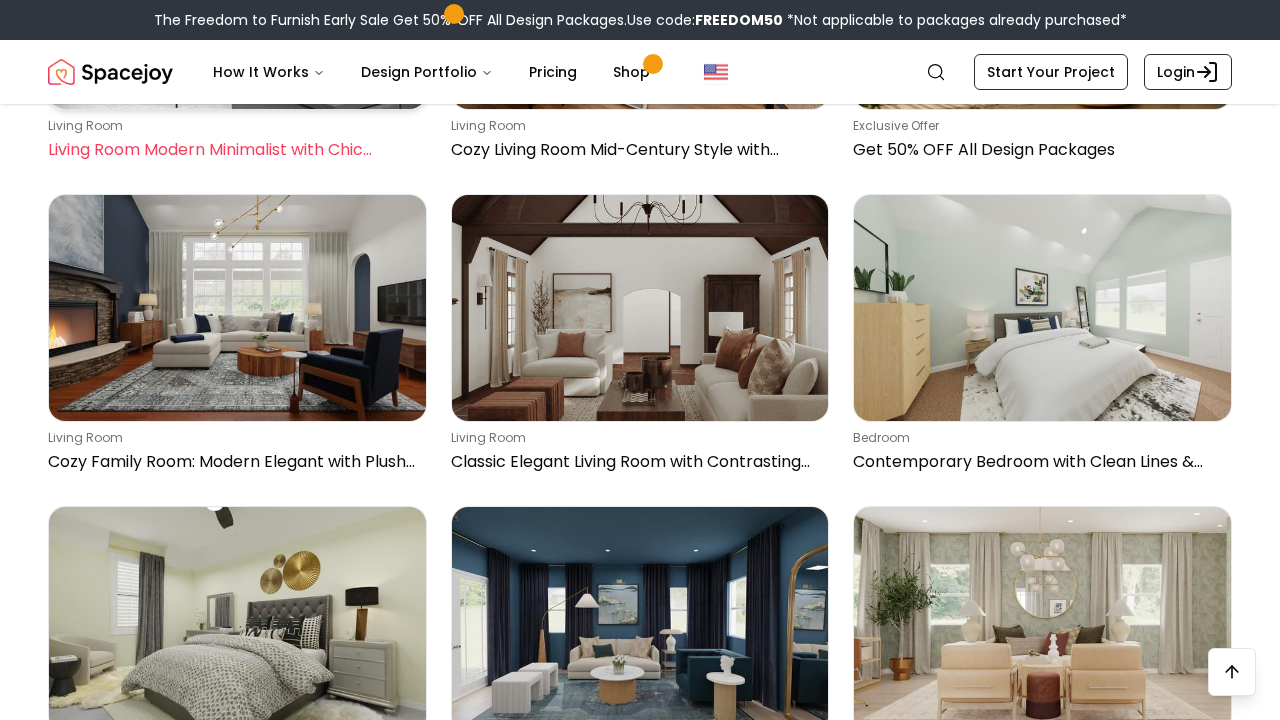 scroll, scrollTop: 15953, scrollLeft: 0, axis: vertical 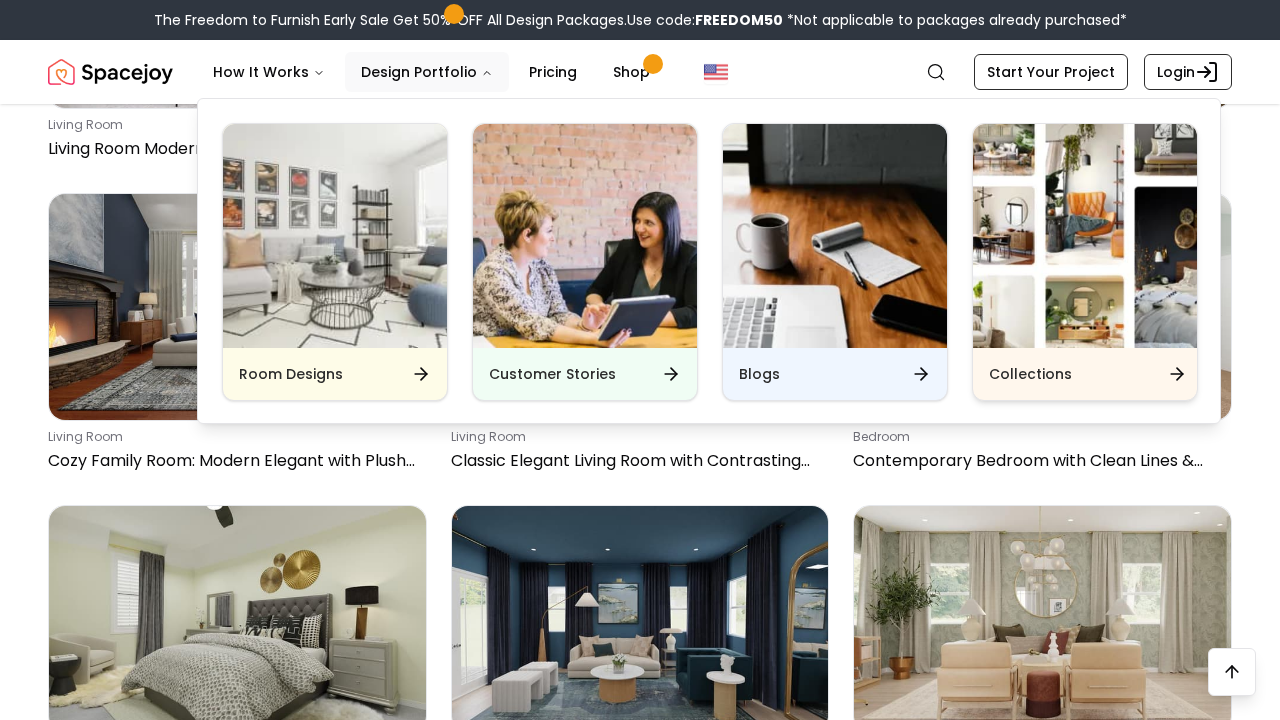 click on "Collections" at bounding box center (1085, 374) 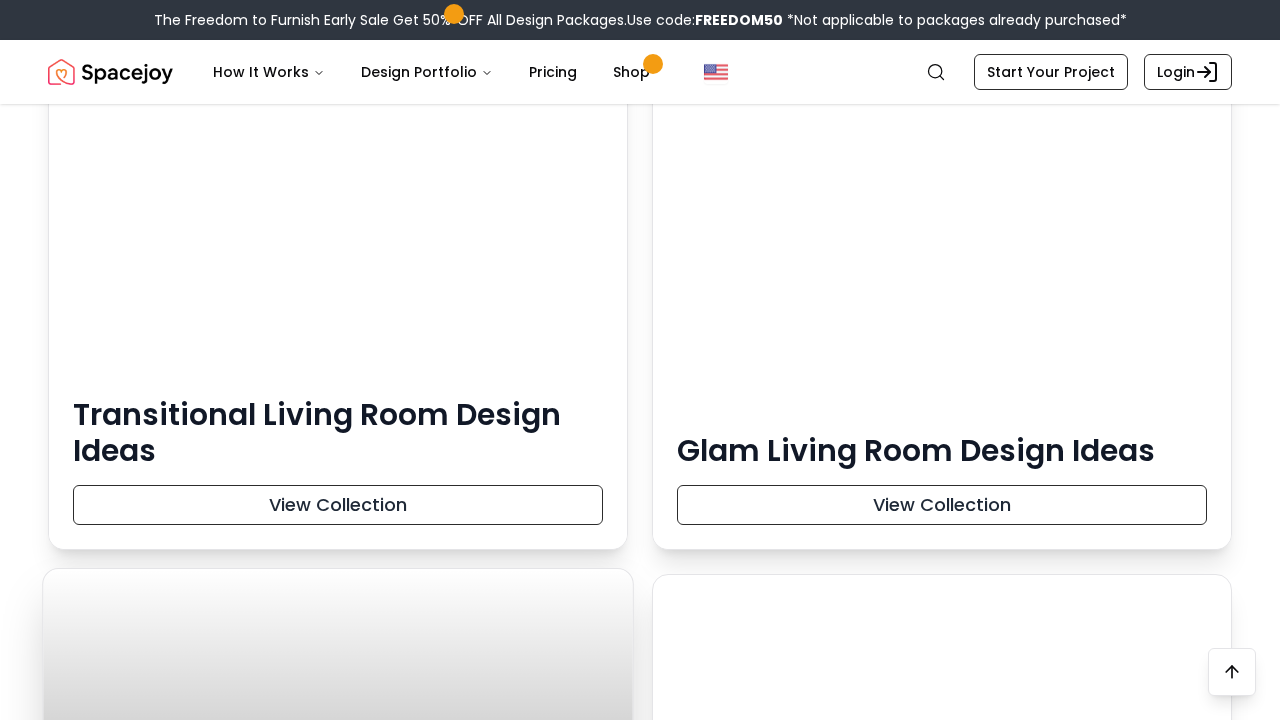 scroll, scrollTop: 20585, scrollLeft: 0, axis: vertical 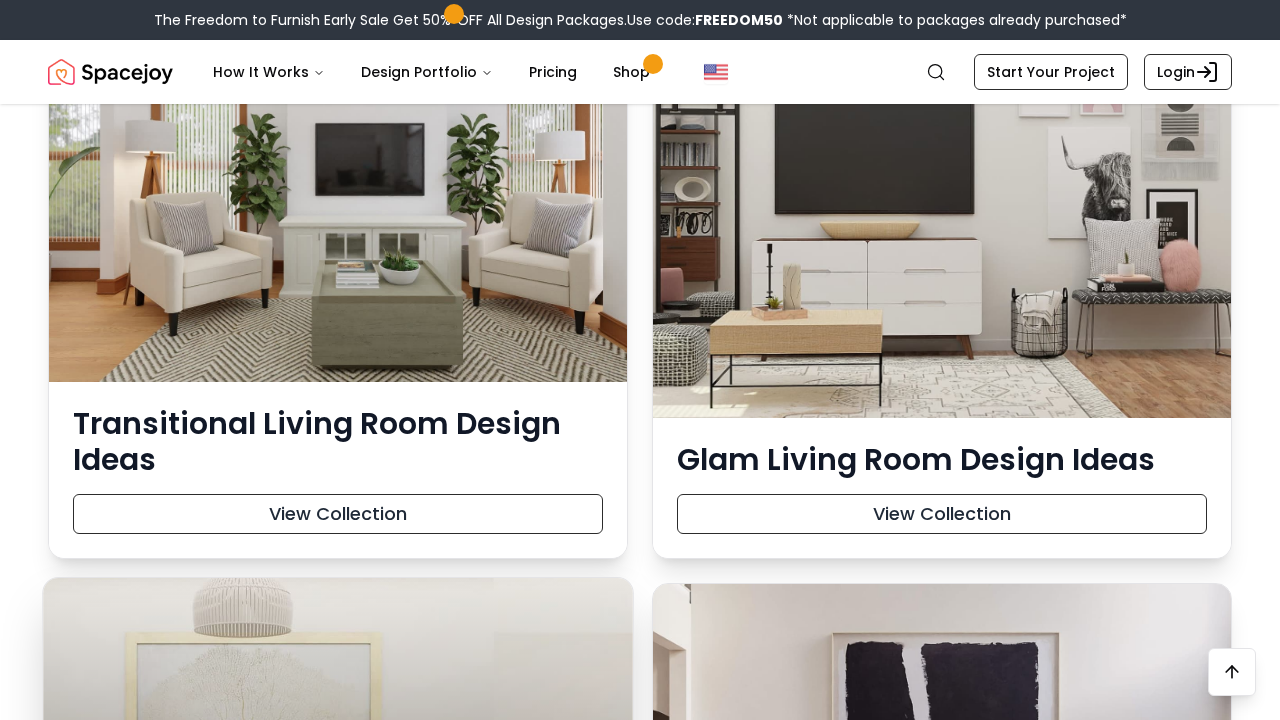 click at bounding box center [338, 171] 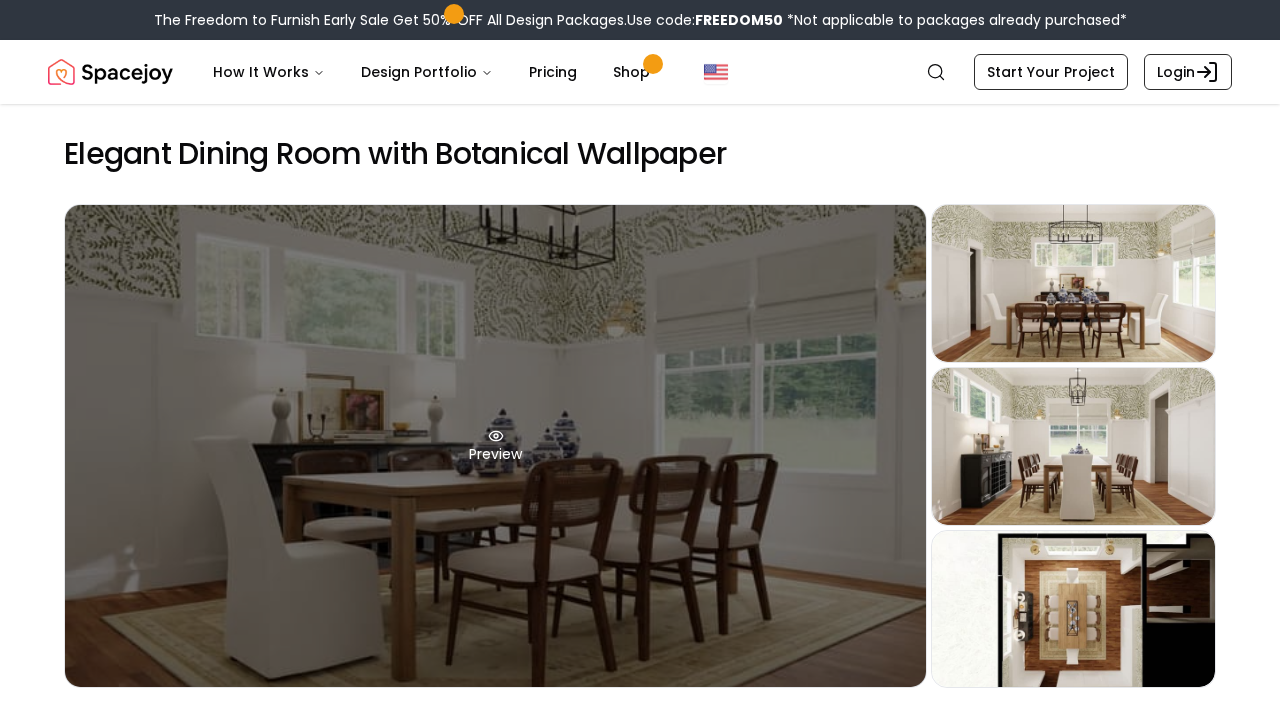 scroll, scrollTop: 0, scrollLeft: 0, axis: both 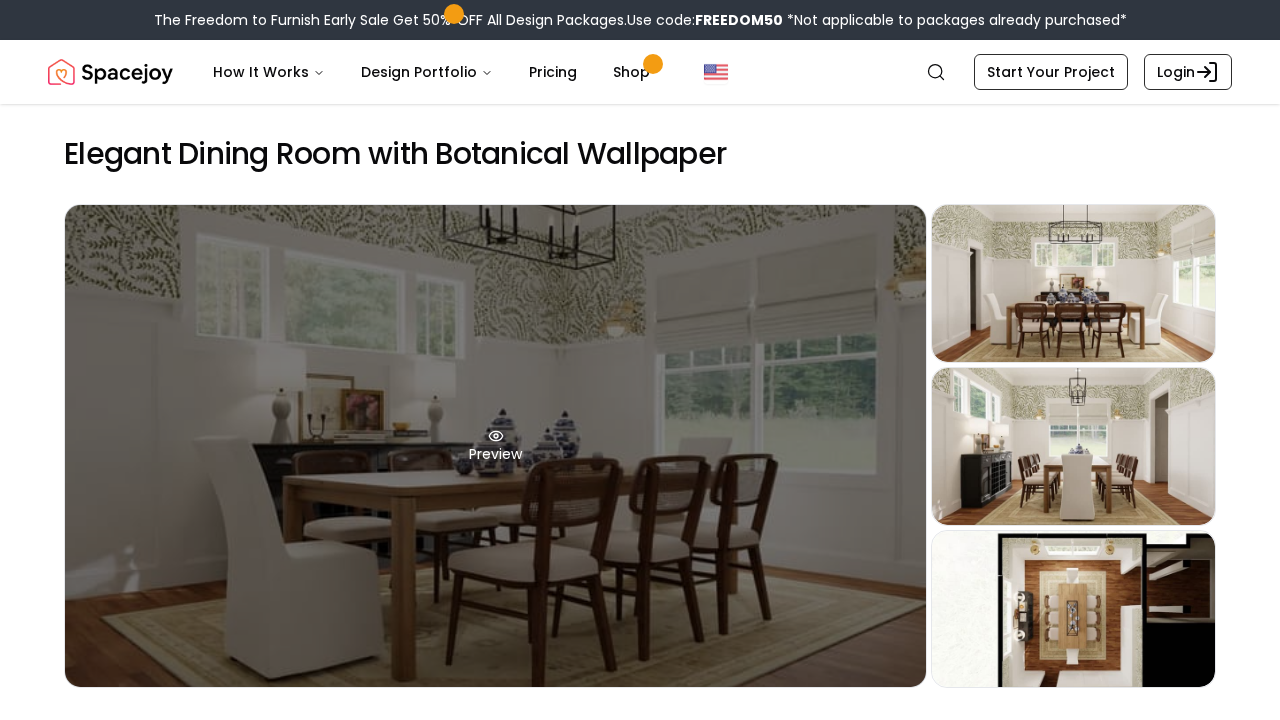 click on "Preview" at bounding box center (495, 446) 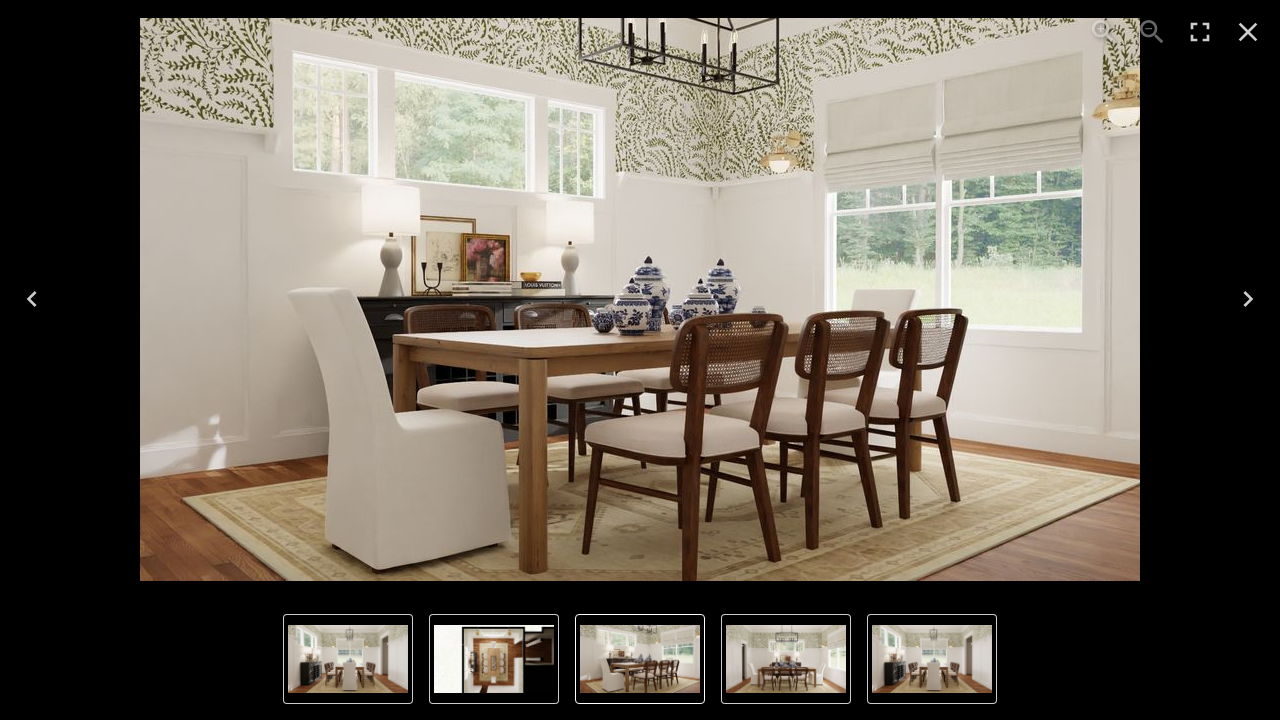 click 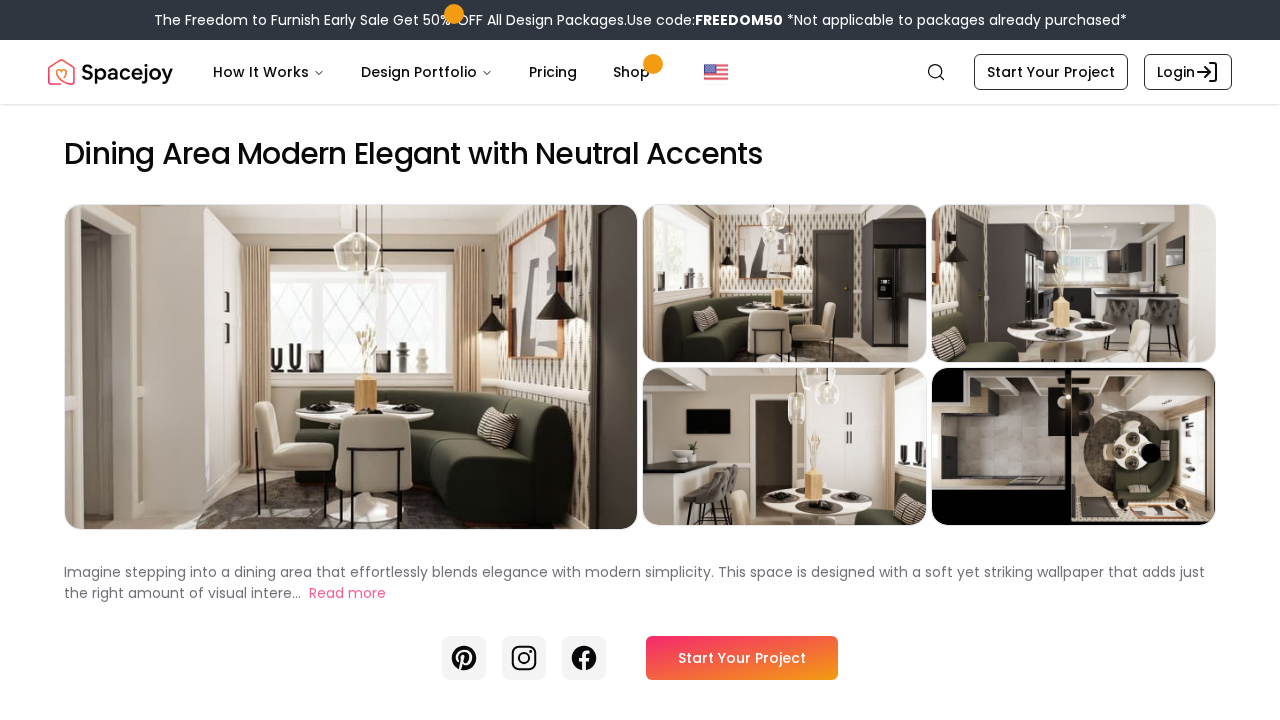 scroll, scrollTop: 0, scrollLeft: 0, axis: both 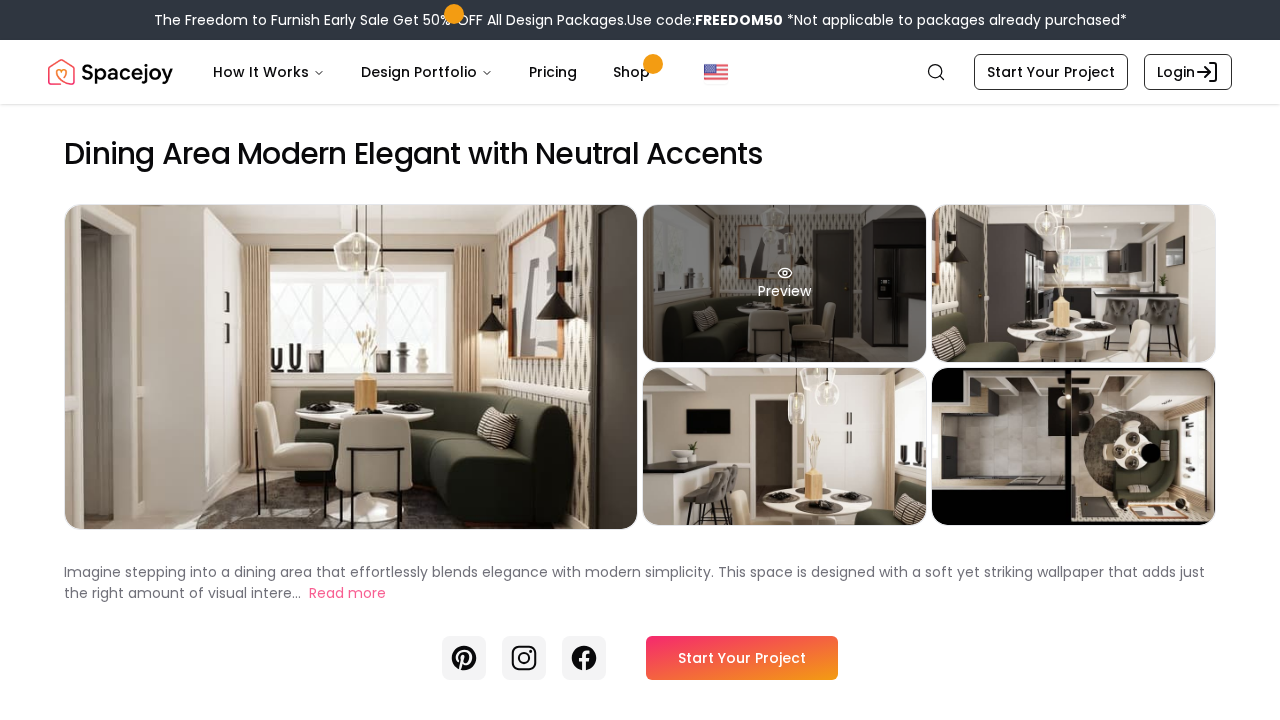 click on "Preview" at bounding box center (784, 283) 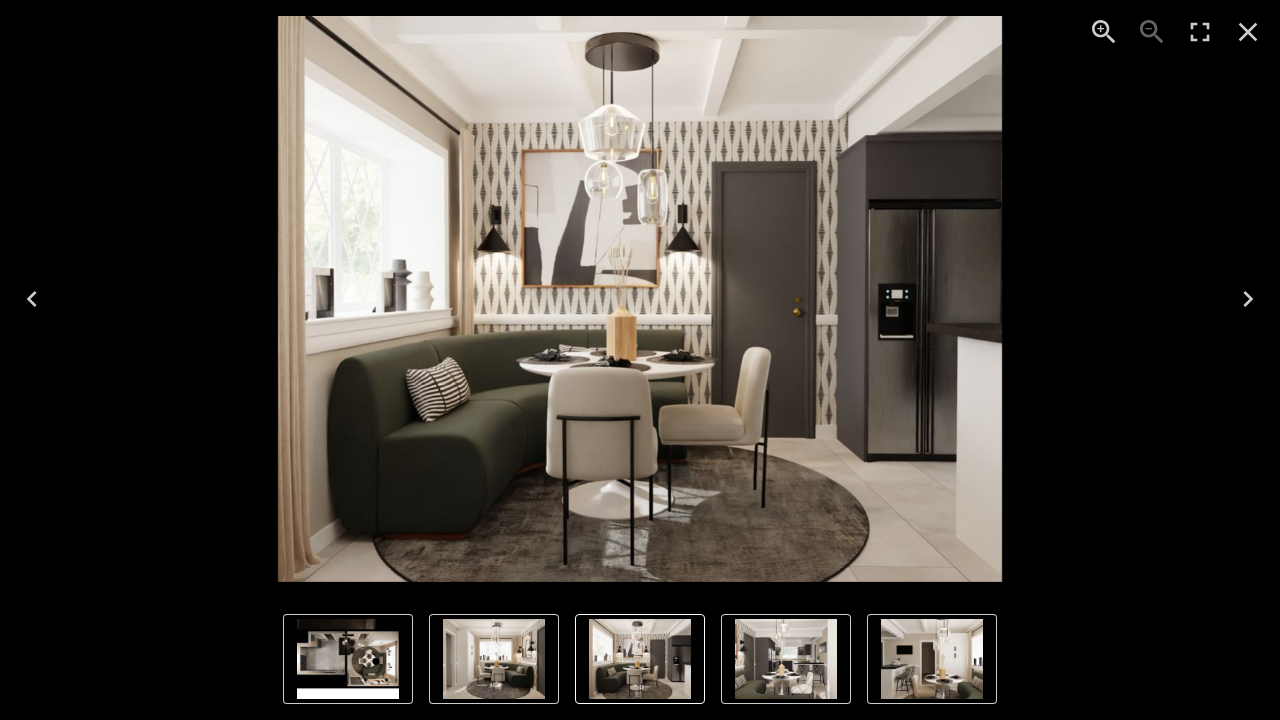 click 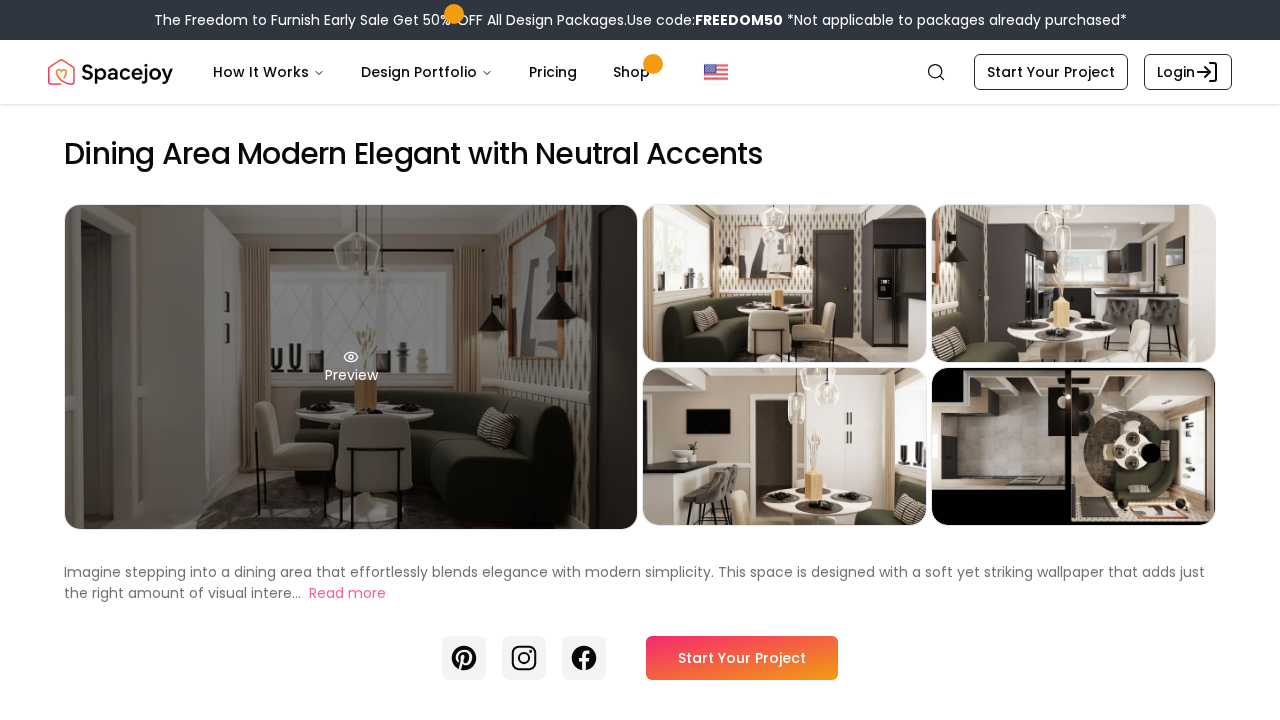 click on "Preview" at bounding box center (351, 367) 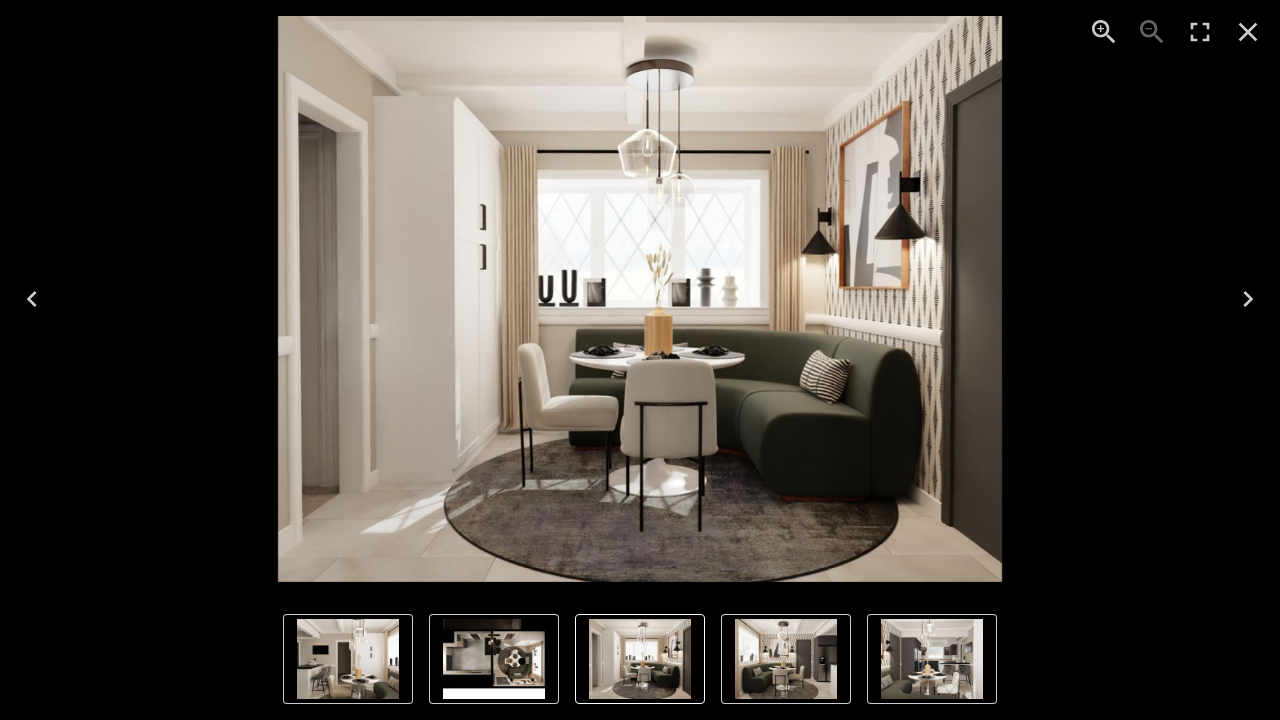click 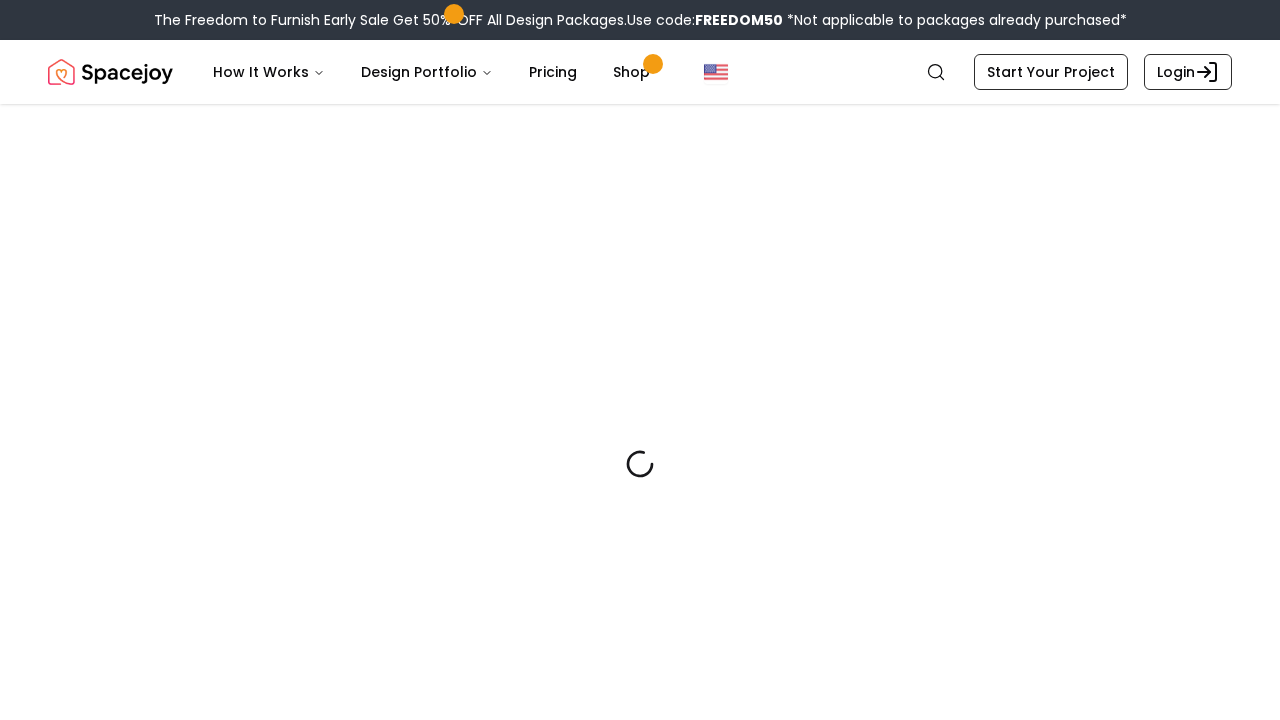 scroll, scrollTop: 0, scrollLeft: 0, axis: both 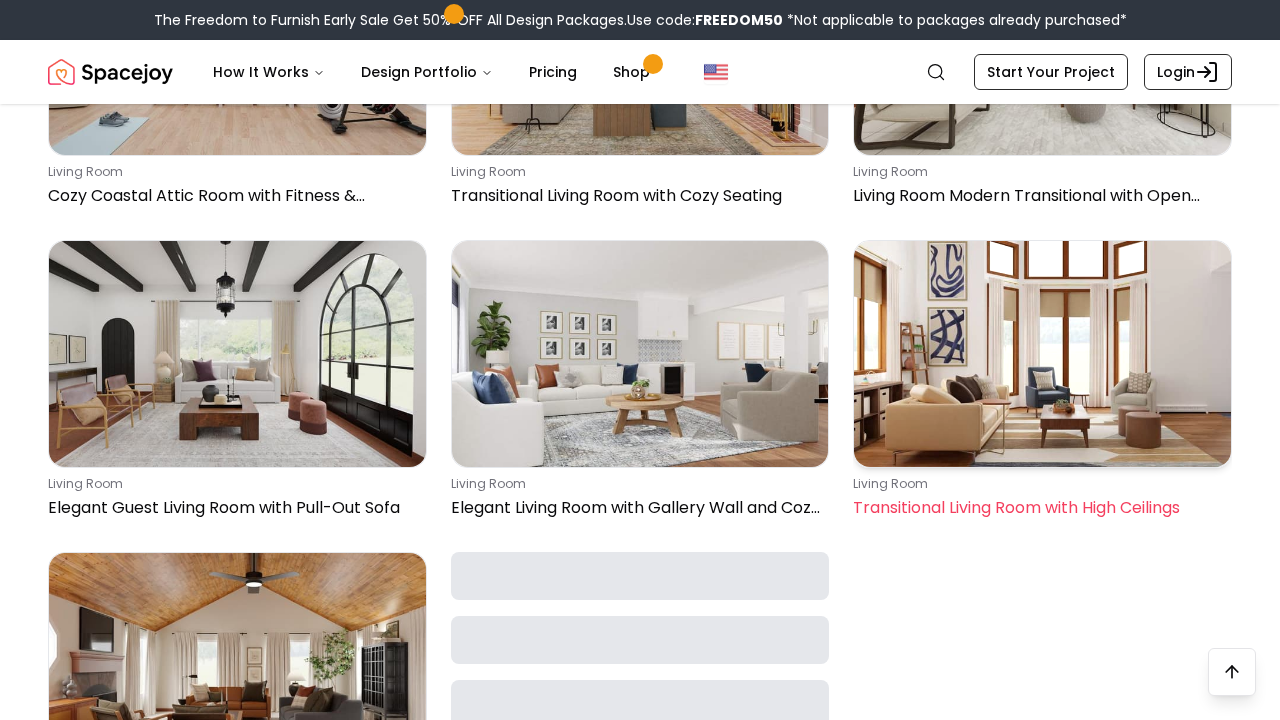 click on "living room Transitional Living Room with High Ceilings" at bounding box center [1038, 498] 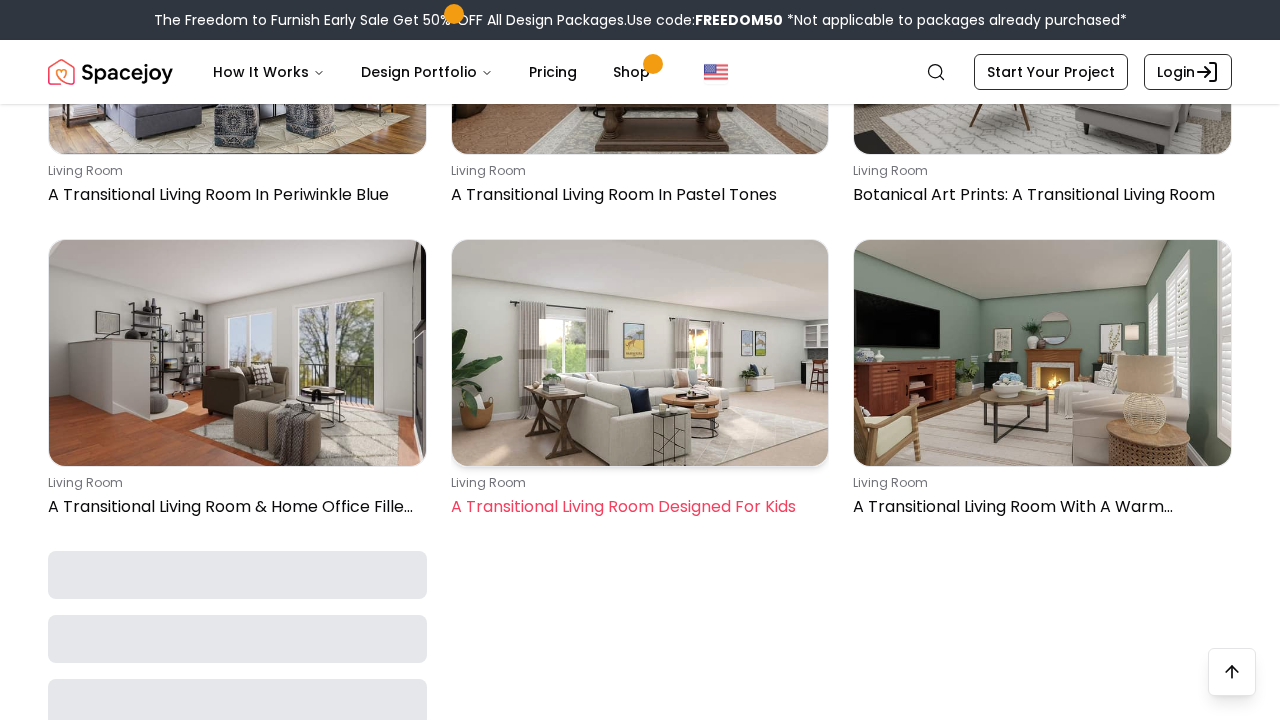 scroll, scrollTop: 8055, scrollLeft: 0, axis: vertical 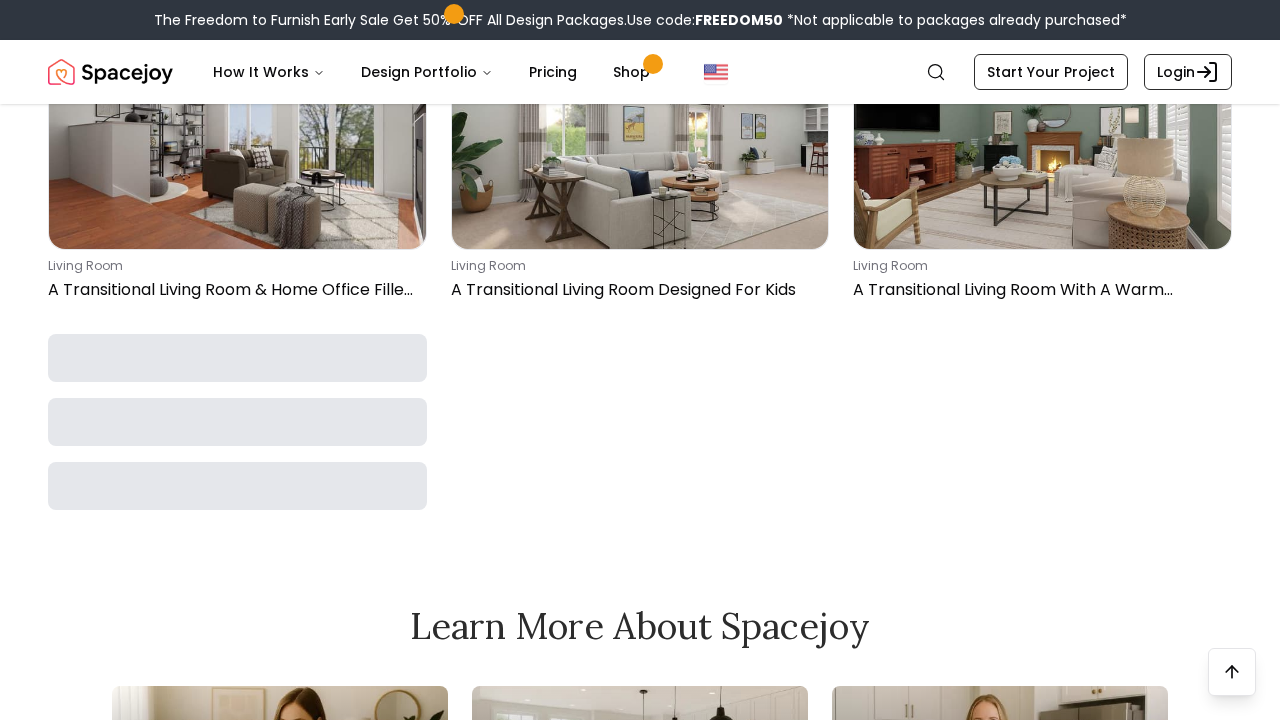 click on "living room Modern Transitional Living Room With Gallery Wall living room Elegant Living Room with Curved Sofas & Modern Accents living room Kids Living Room: Modern with Bold Colors Exclusive Offer Get 50% OFF All Design Packages living room Elegant Living Room with Modern Fireplace living room Living Room Transitional Design with Cozy Seating living room Cozy Coastal Attic Room with Fitness & Gaming Area living room Transitional Living Room with Cozy Seating living room Living Room Modern Transitional with Open Layout living room Elegant Guest Living Room with Pull-Out Sofa living room Elegant Living Room with Gallery Wall and Cozy Seating living room Transitional Living Room with High Ceilings living room Transitional Rustic Living Room with Conversational Layout living room Transitional Living Room with Earthy Hues living room Transitional Glam Living Room with Green Accents living room Transitional Coastal Living Room With Fireplace Exclusive Offer Get 50% OFF All Design Packages living room living room" at bounding box center (640, -3634) 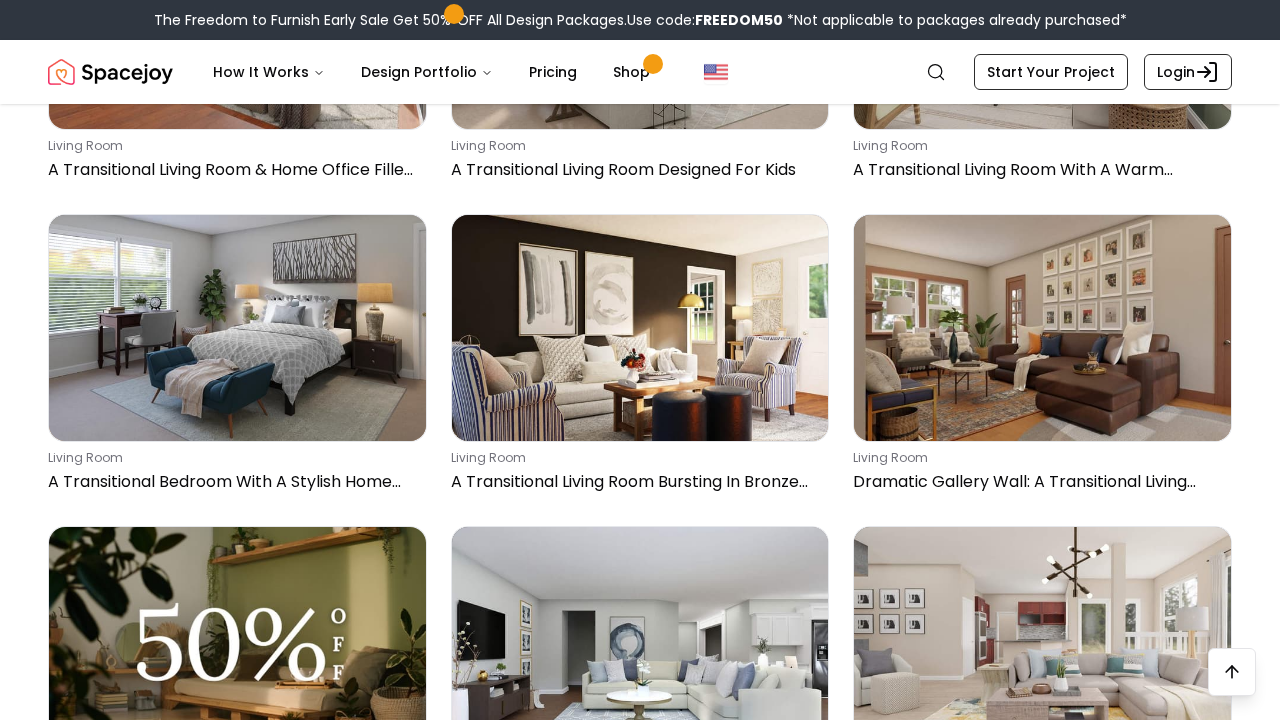 scroll, scrollTop: 8176, scrollLeft: 0, axis: vertical 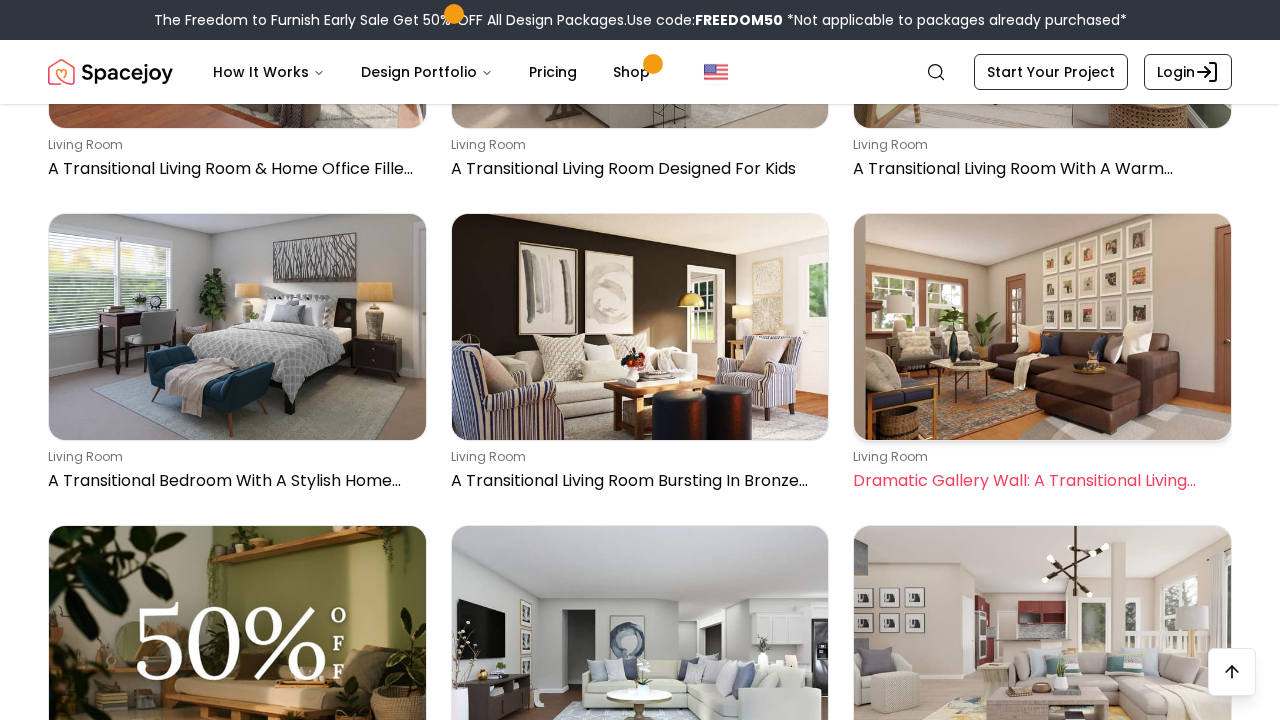 click on "living room Dramatic Gallery Wall: A Transitional Living Room" at bounding box center (1042, 357) 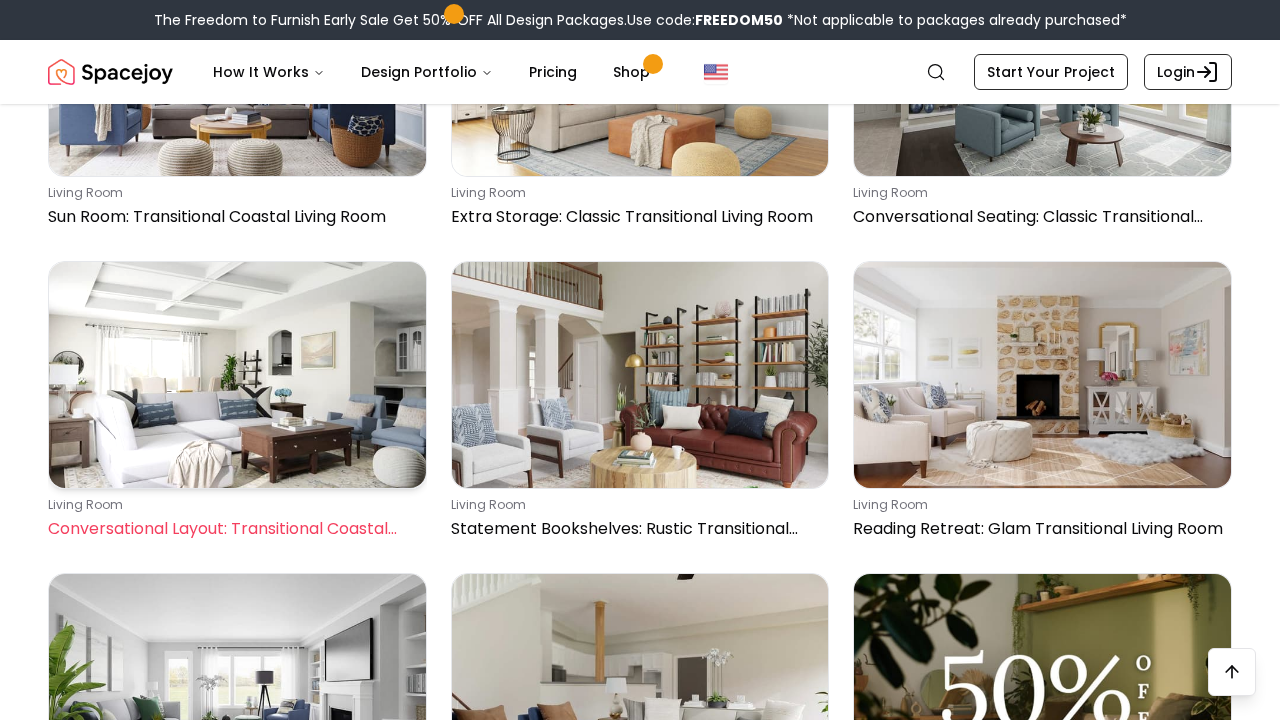 scroll, scrollTop: 10703, scrollLeft: 0, axis: vertical 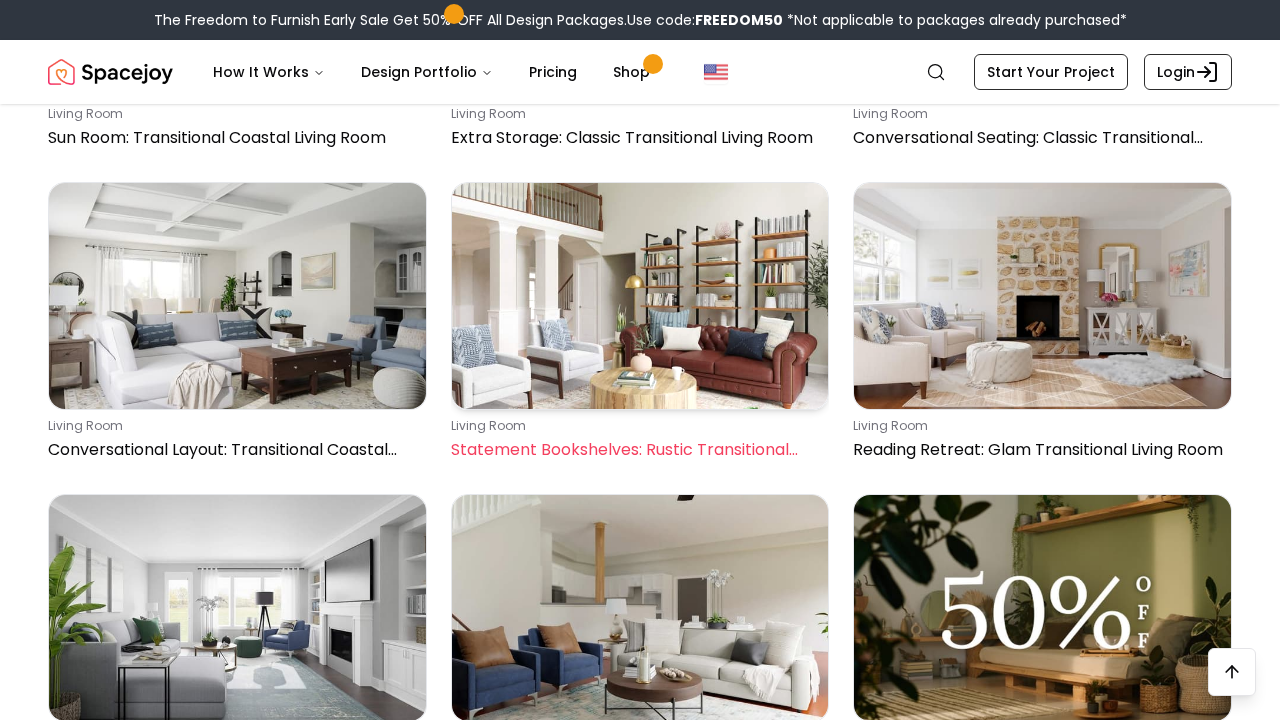 click on "Statement Bookshelves:  Rustic Transitional Living Room" at bounding box center [636, 450] 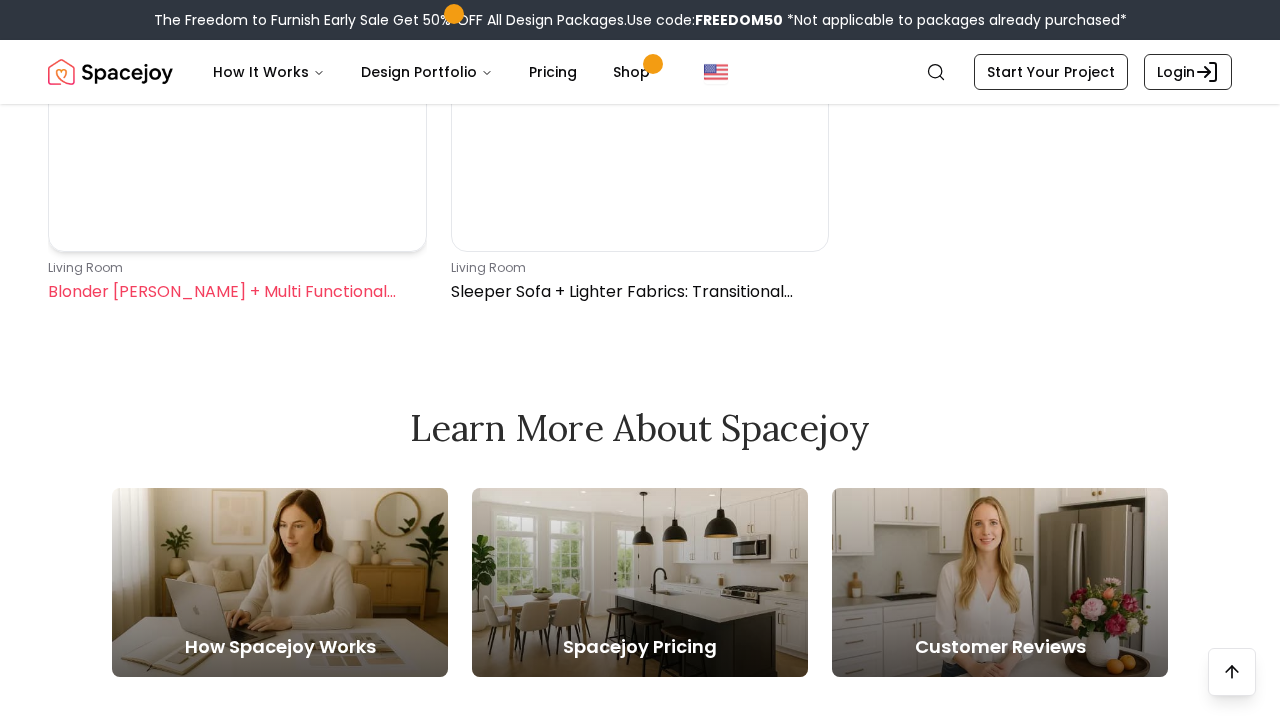 scroll, scrollTop: 12143, scrollLeft: 0, axis: vertical 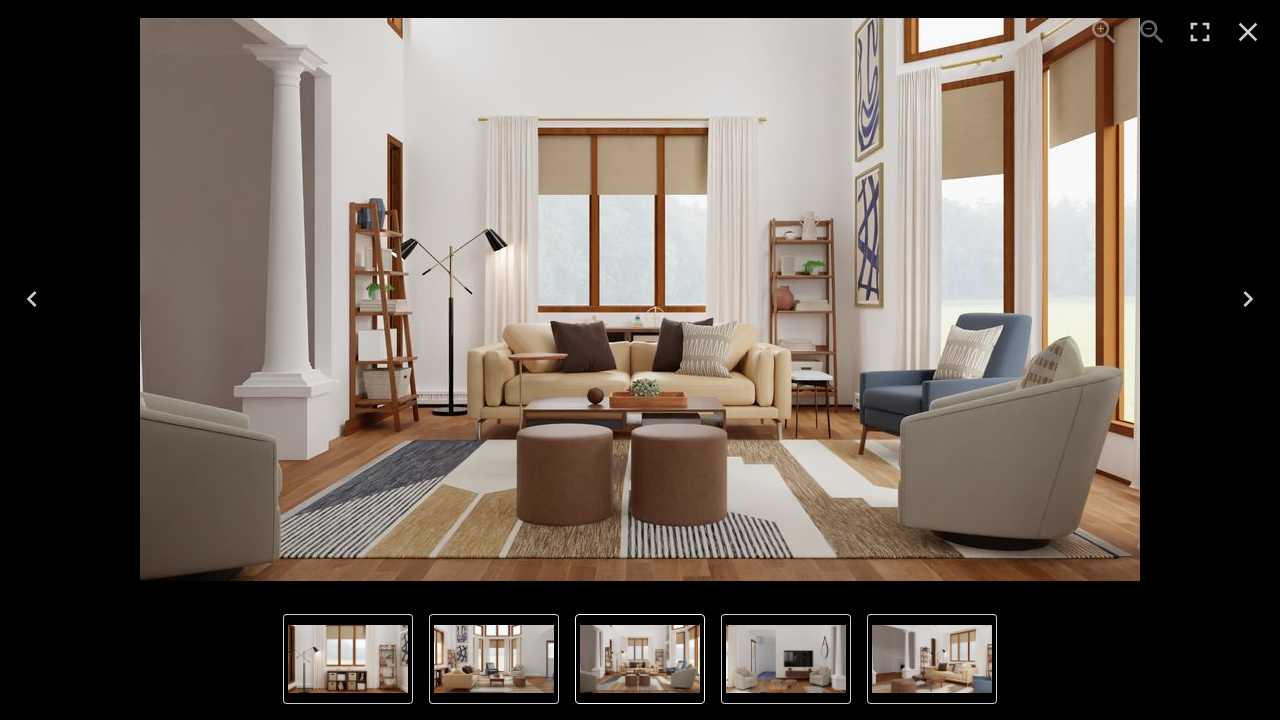click 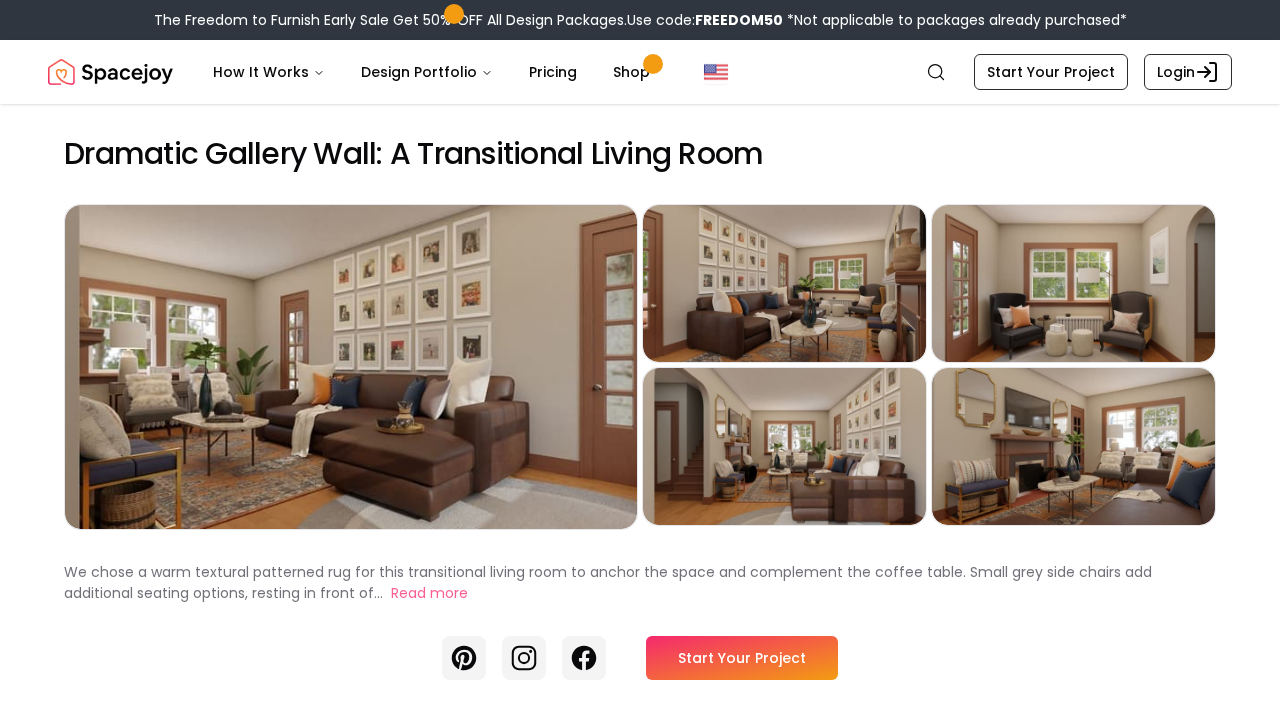 scroll, scrollTop: 45, scrollLeft: 0, axis: vertical 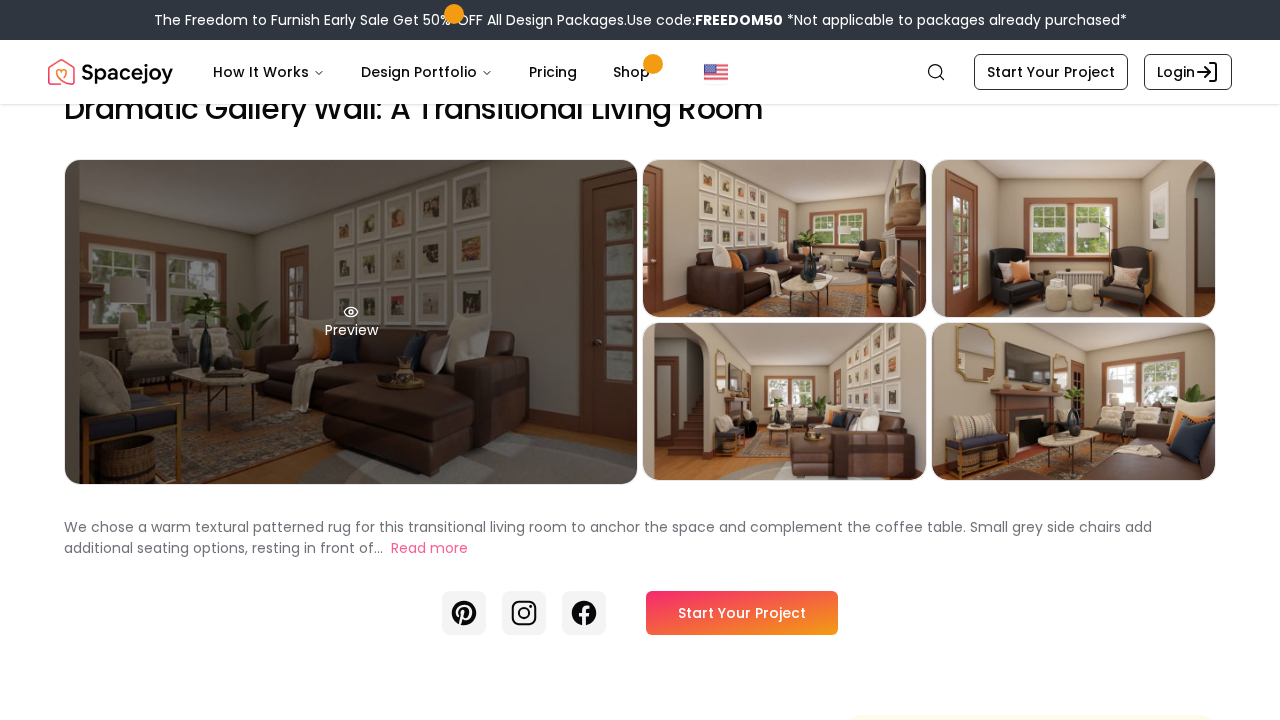 click on "Preview" at bounding box center [351, 322] 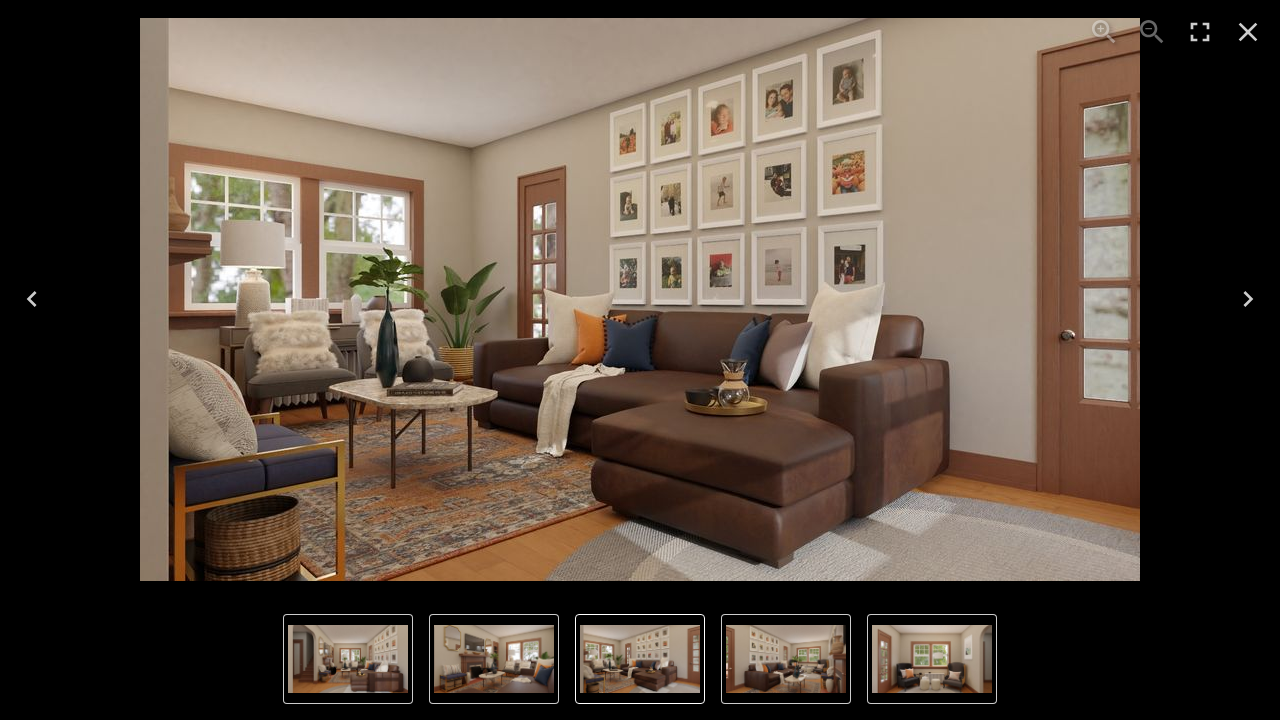 click 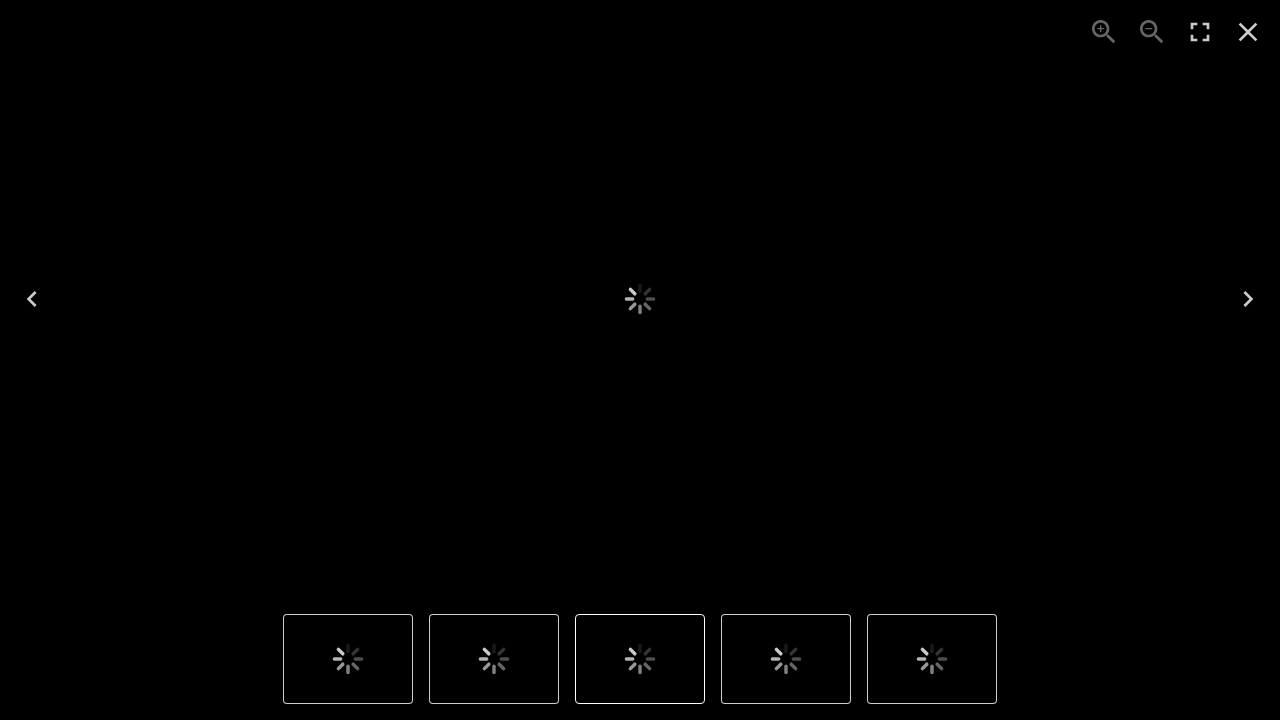 scroll, scrollTop: 0, scrollLeft: 0, axis: both 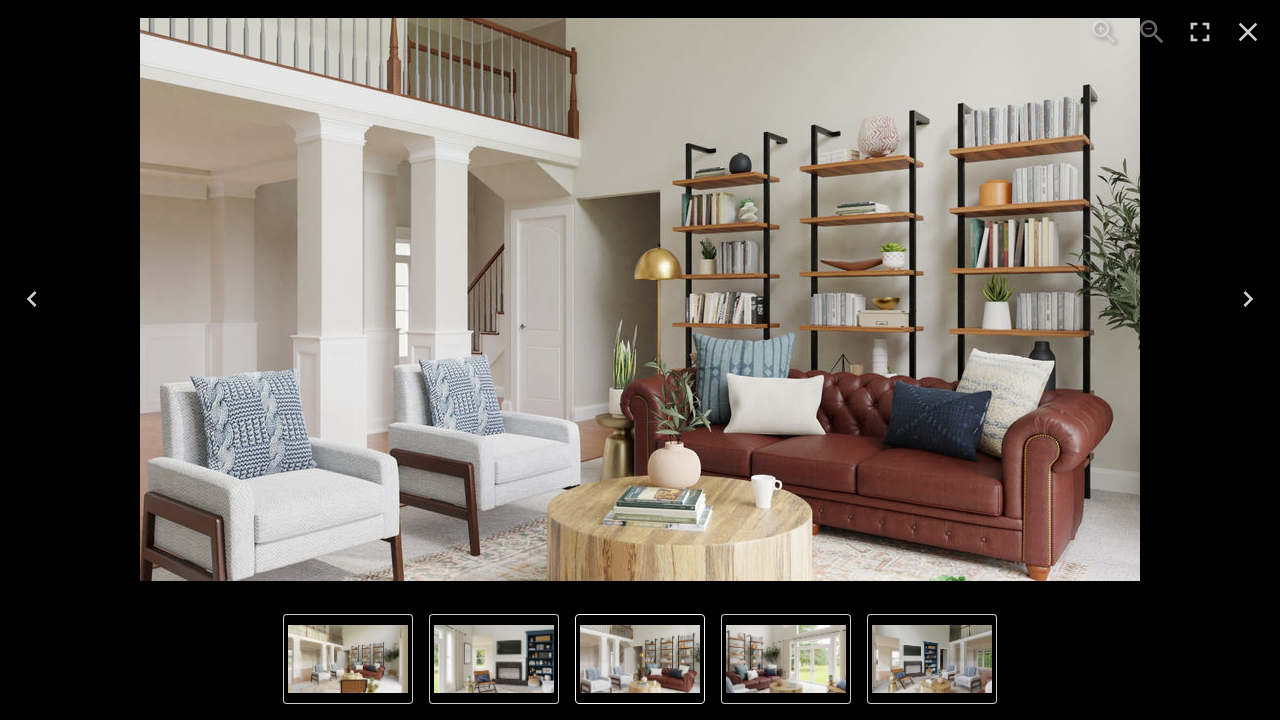 click 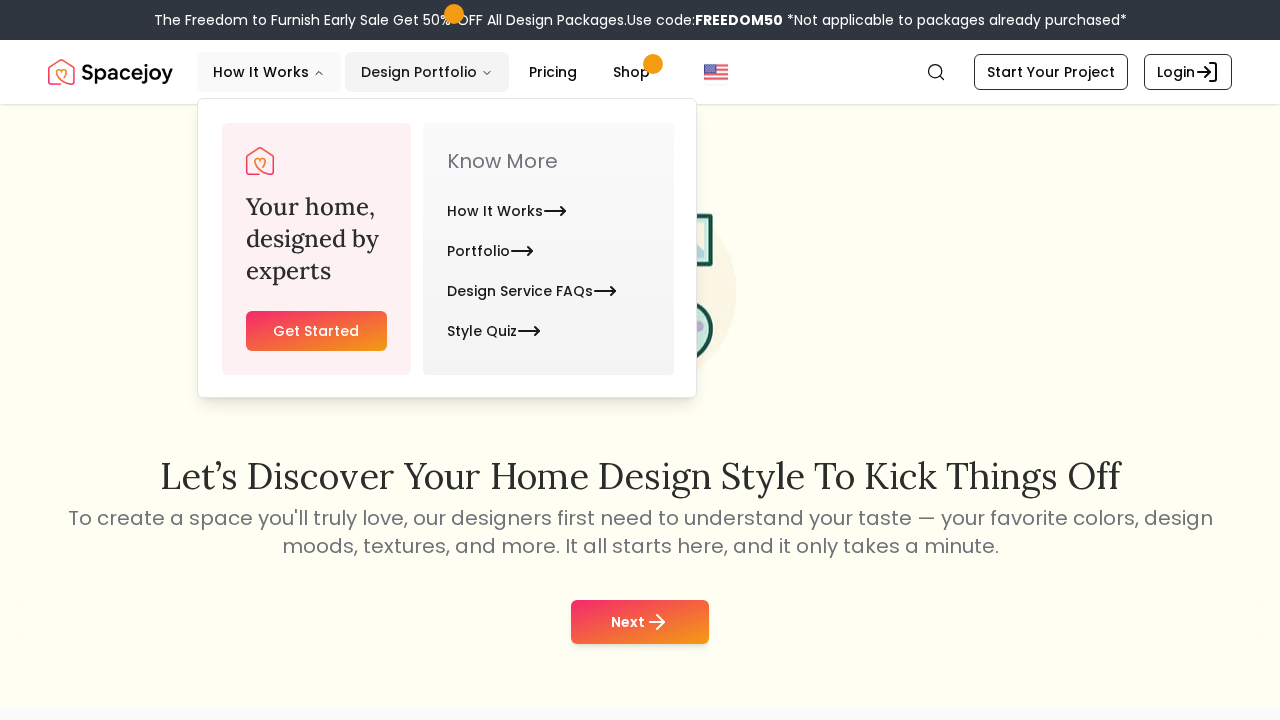 scroll, scrollTop: 0, scrollLeft: 0, axis: both 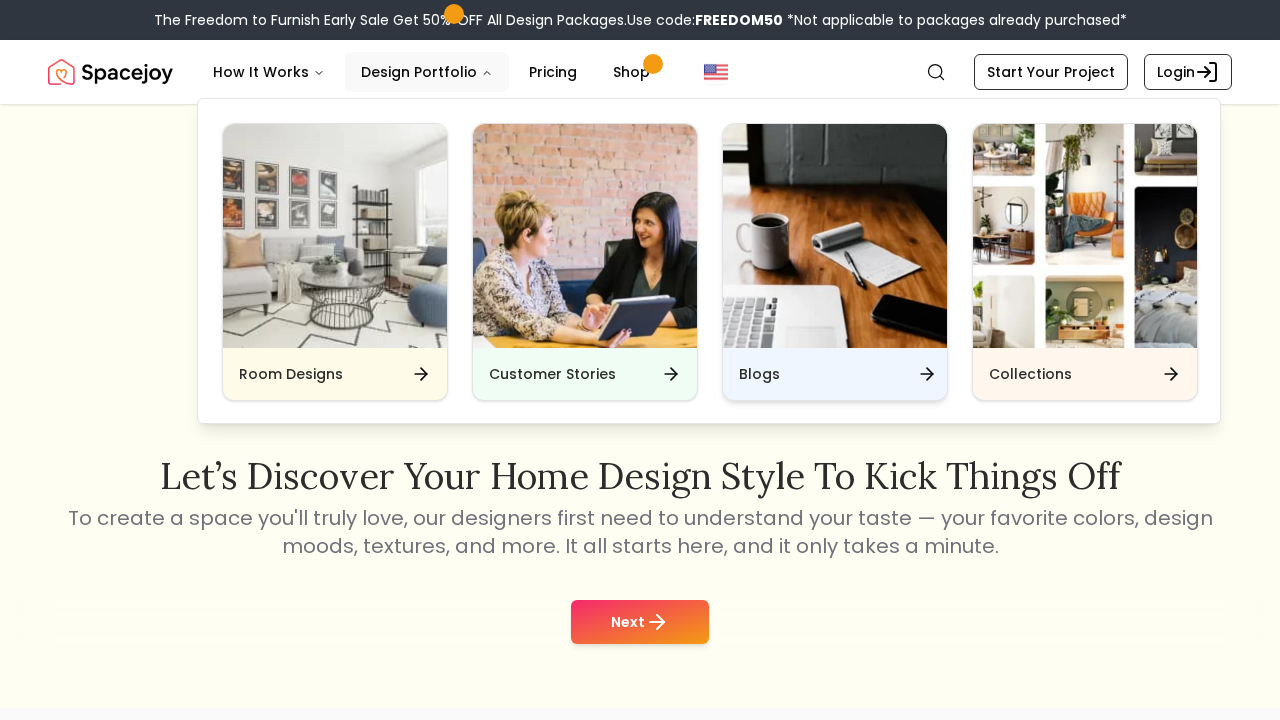 click on "Blogs" at bounding box center [835, 374] 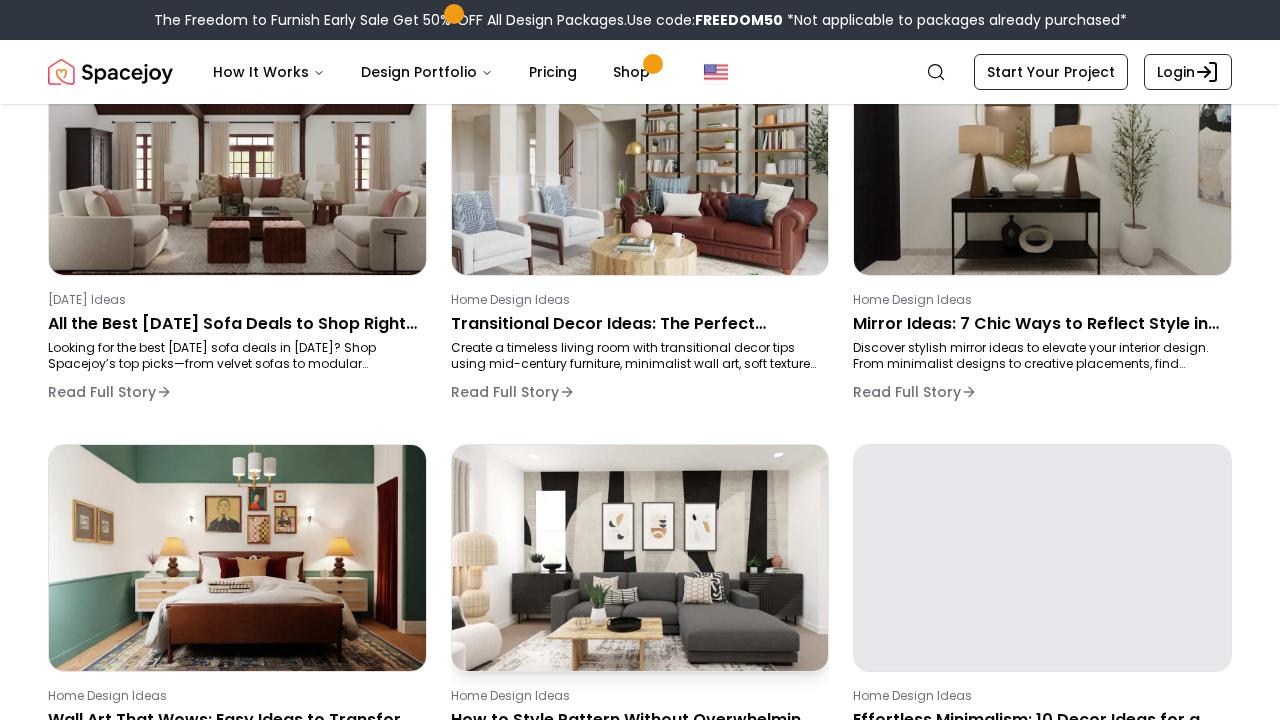 scroll, scrollTop: 385, scrollLeft: 0, axis: vertical 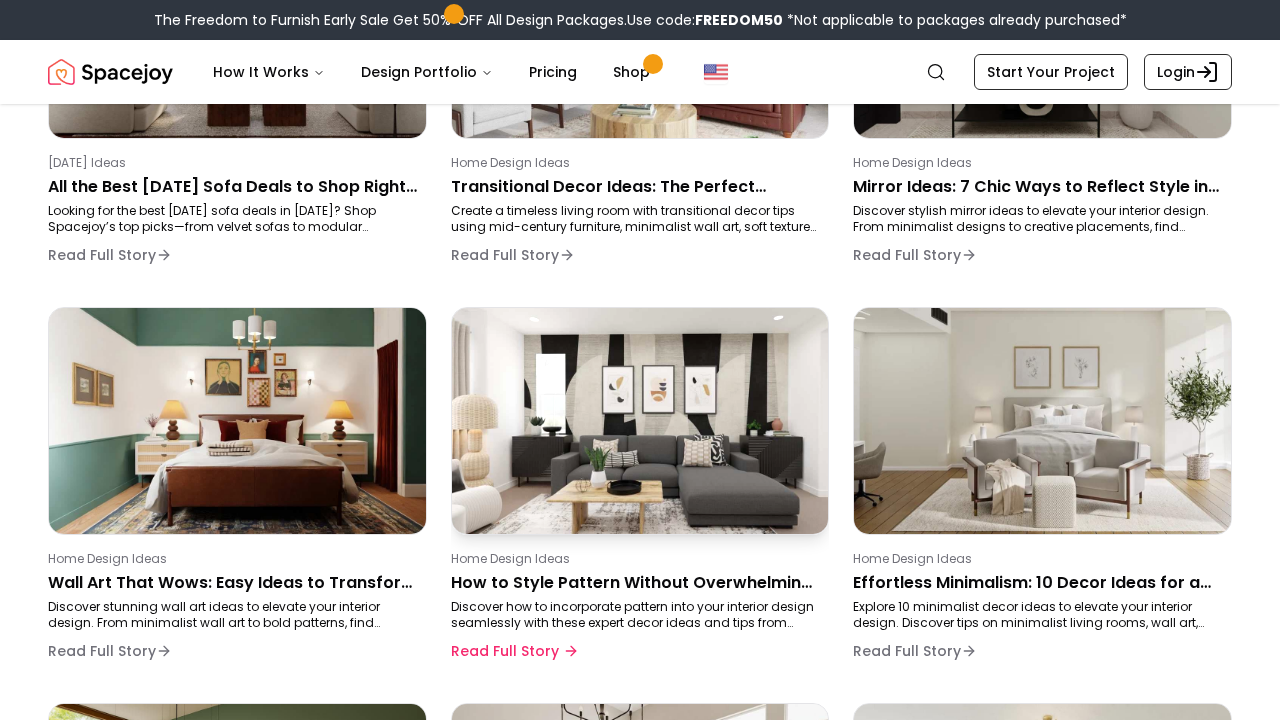 click at bounding box center (640, 420) 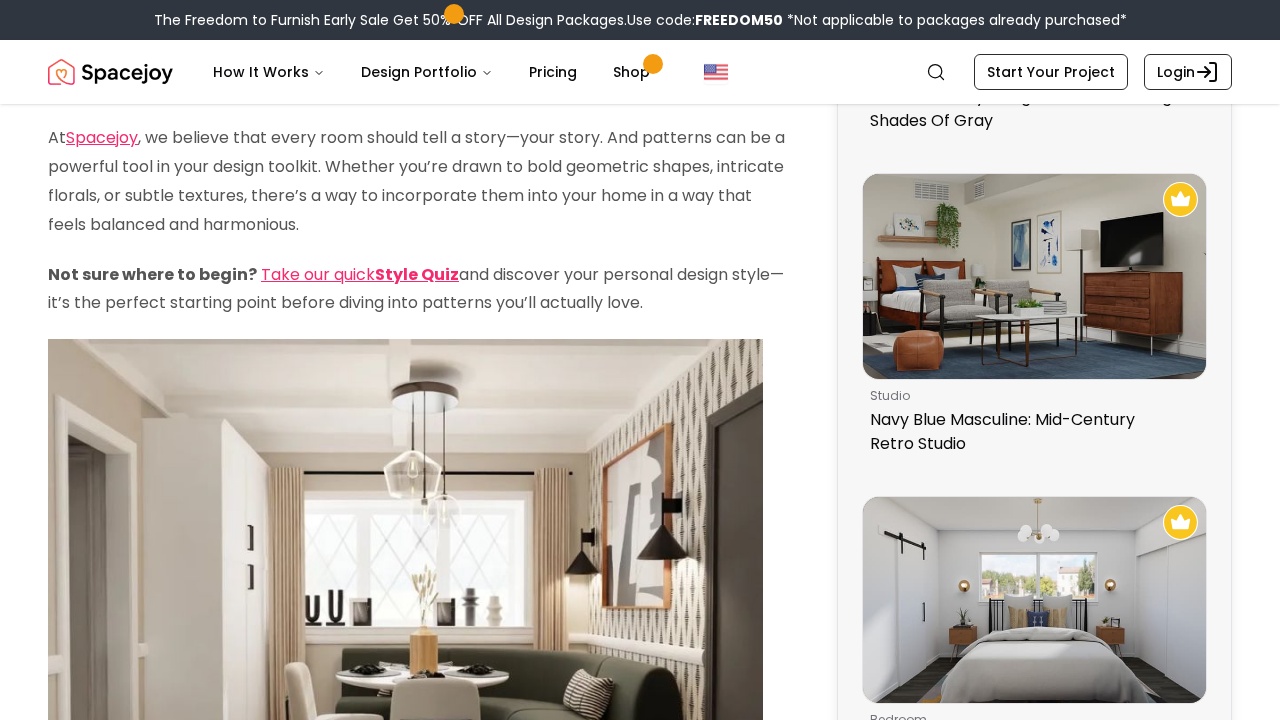 scroll, scrollTop: 0, scrollLeft: 0, axis: both 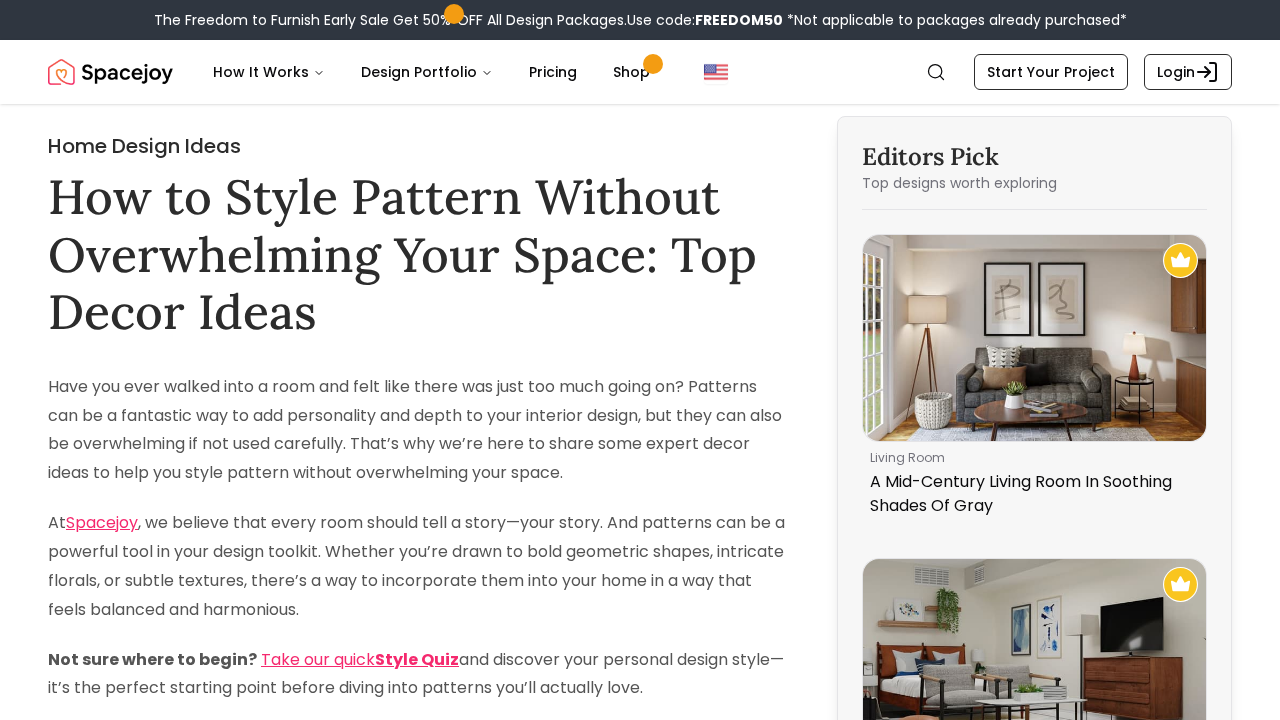 click on "At  Spacejoy , we believe that every room should tell a story—your story. And patterns can be a powerful tool in your design toolkit. Whether you’re drawn to bold geometric shapes, intricate florals, or subtle textures, there’s a way to incorporate them into your home in a way that feels balanced and harmonious." at bounding box center [416, 566] 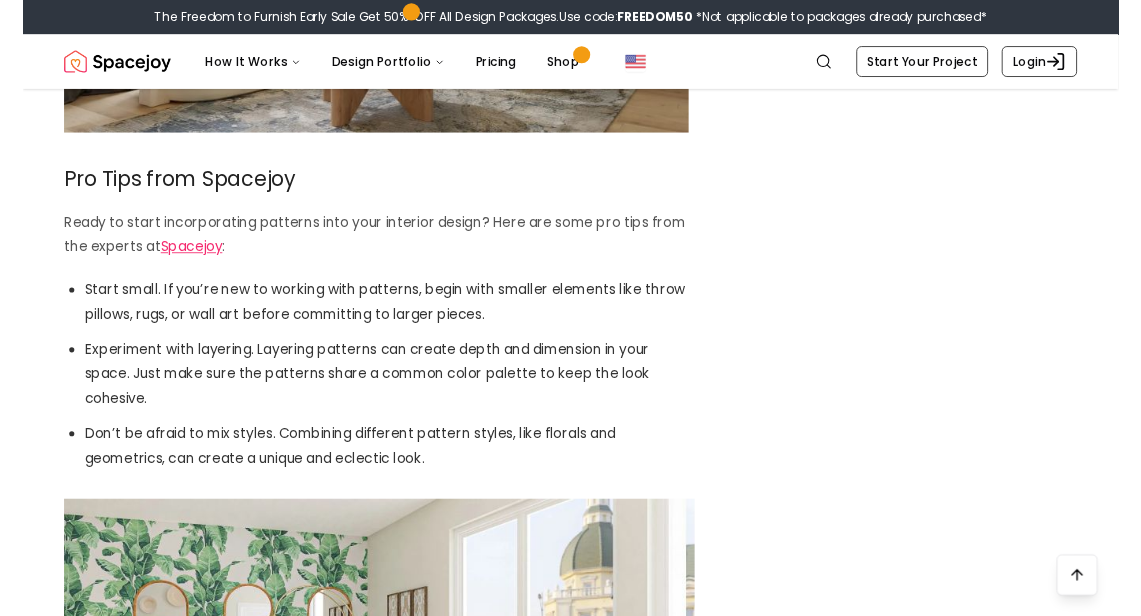 scroll, scrollTop: 3603, scrollLeft: 0, axis: vertical 